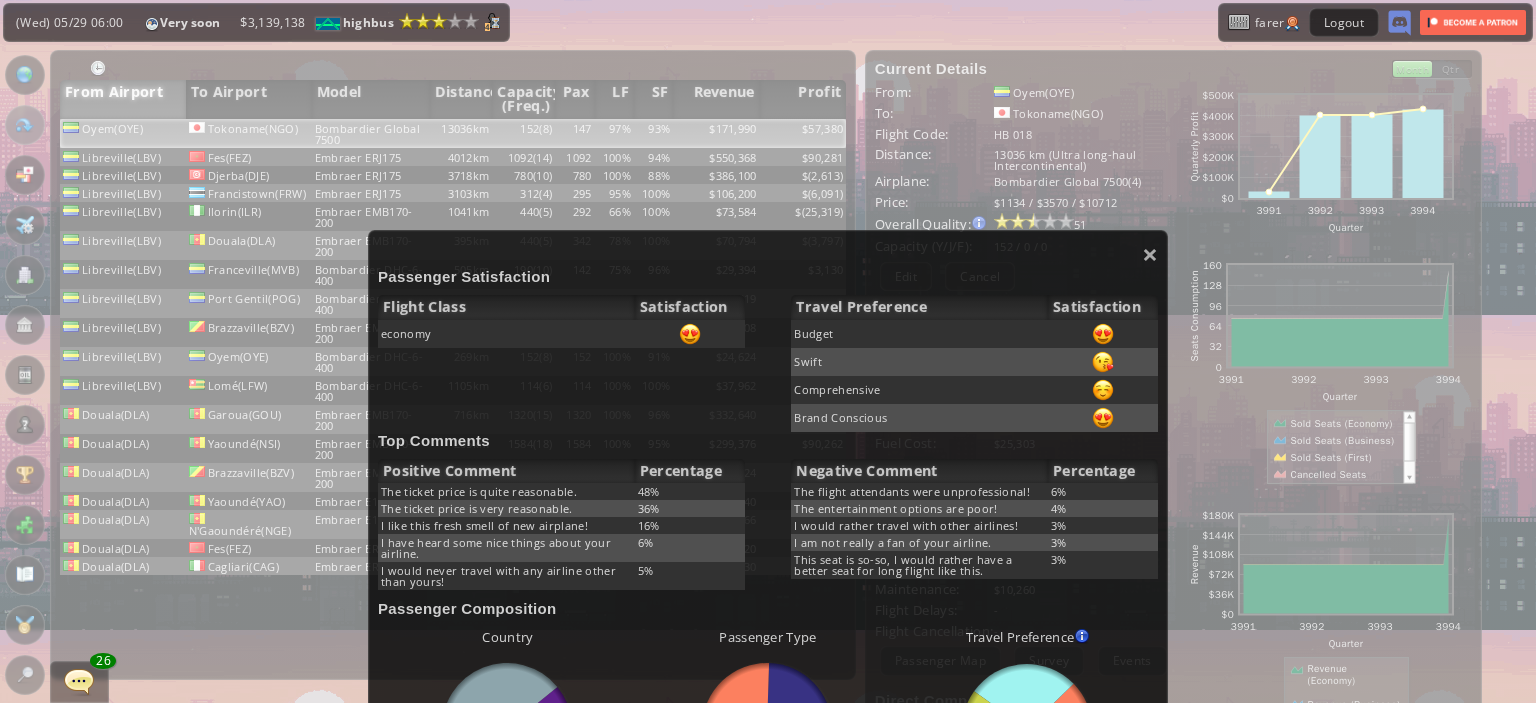 scroll, scrollTop: 0, scrollLeft: 0, axis: both 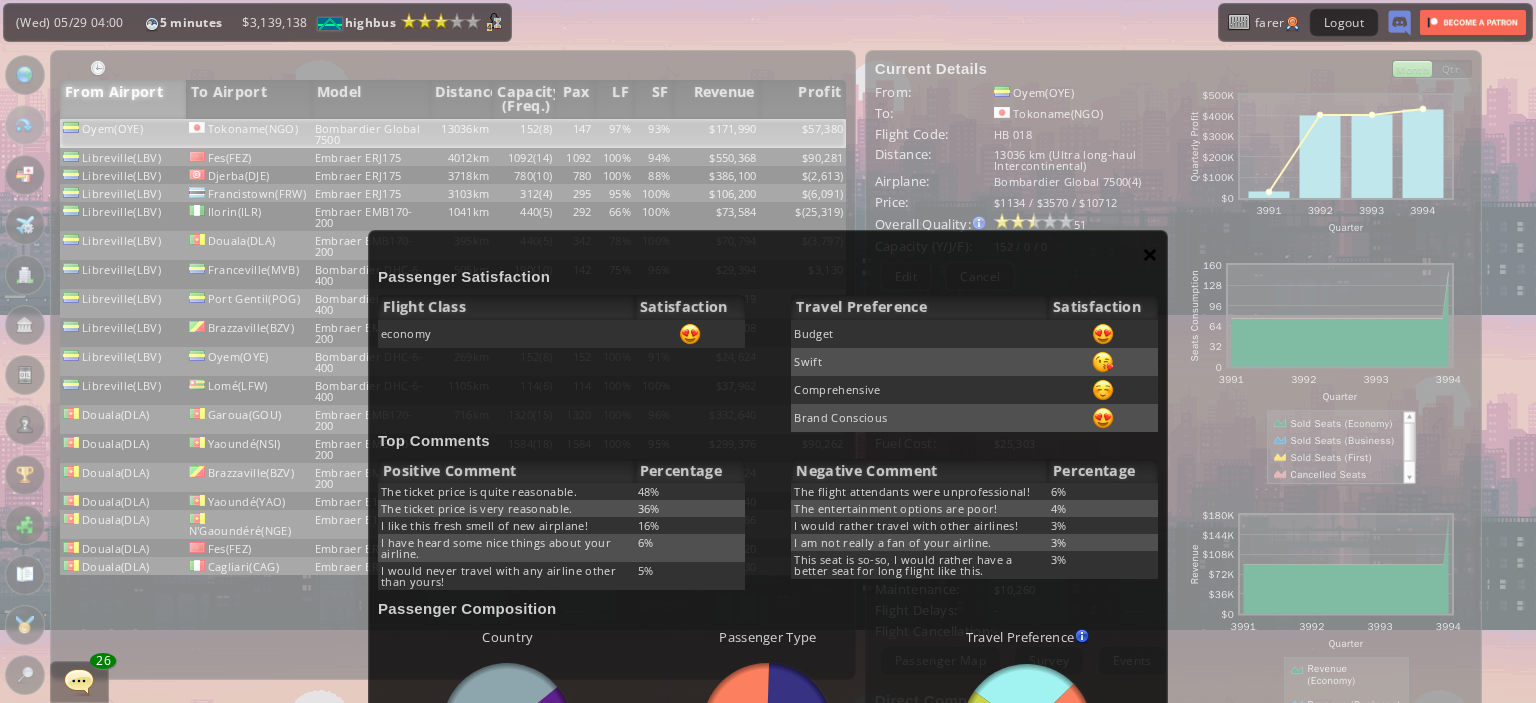 click on "×" at bounding box center [1150, 254] 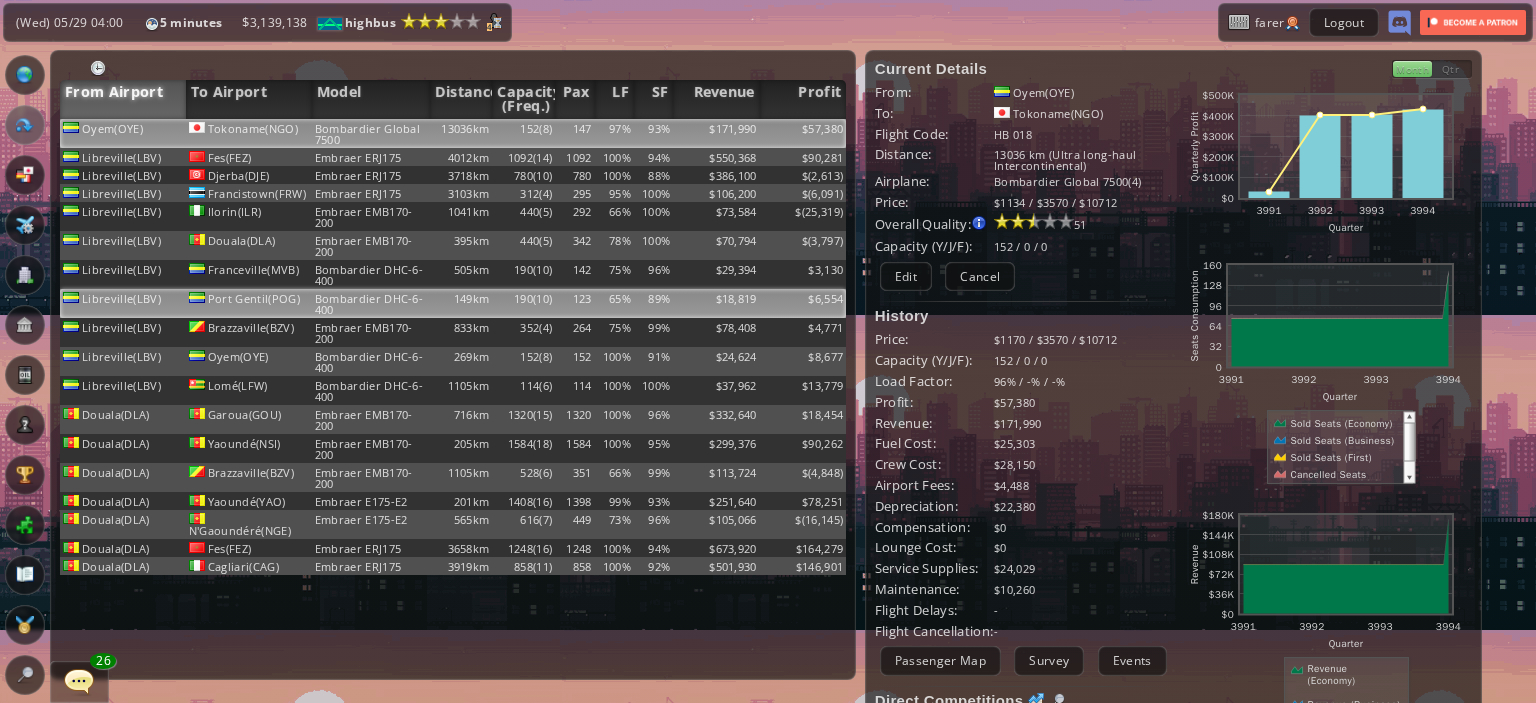 click on "149km" at bounding box center [461, 133] 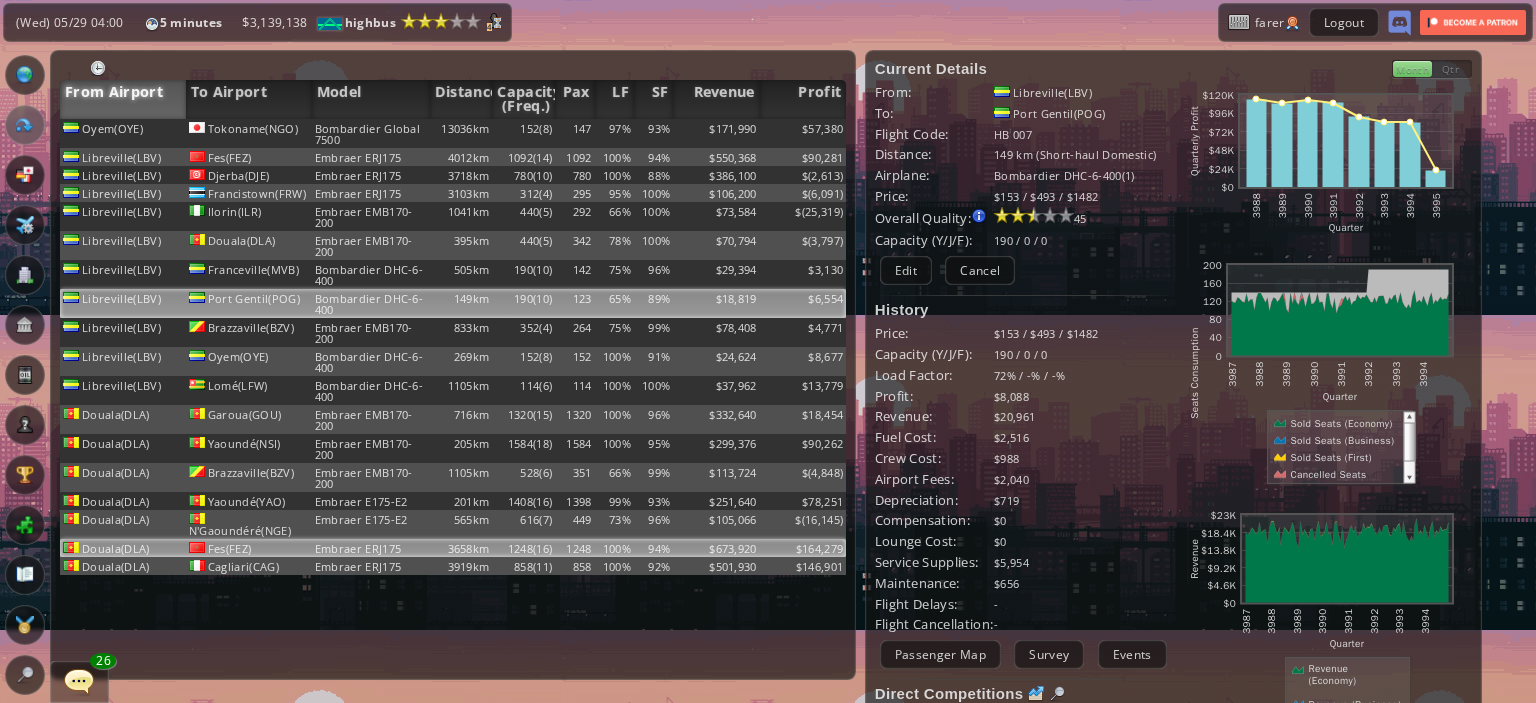 click on "3658km" at bounding box center (461, 133) 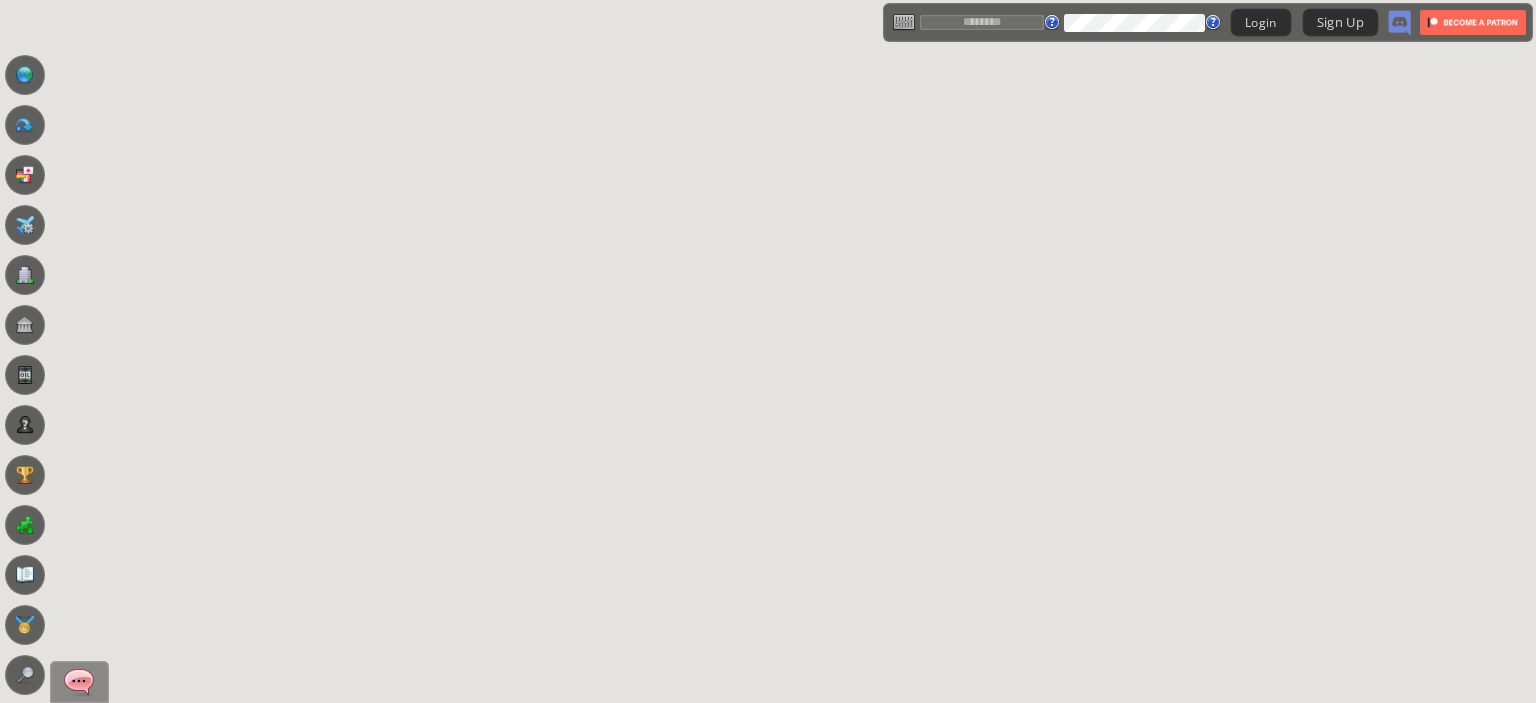 scroll, scrollTop: 0, scrollLeft: 0, axis: both 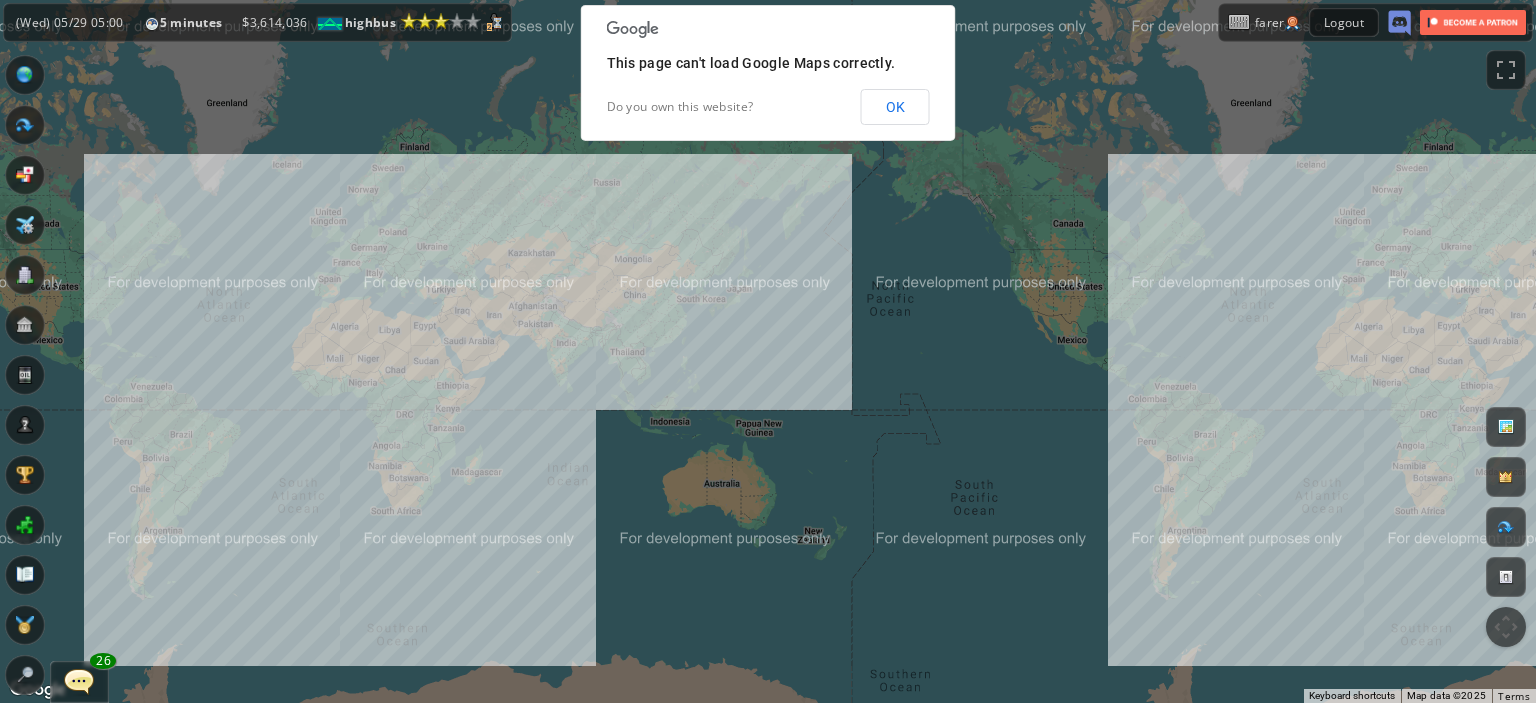 click on "OK" at bounding box center [895, 107] 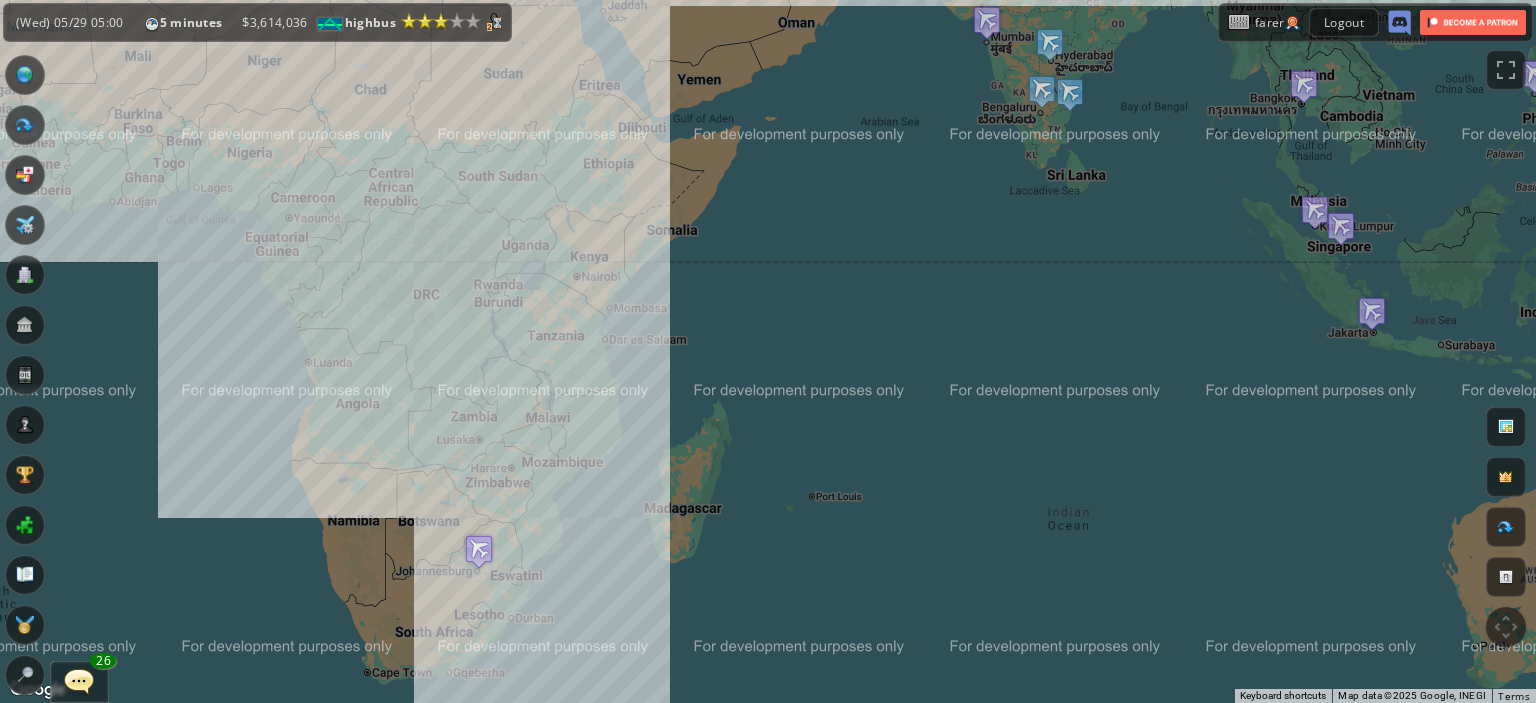 drag, startPoint x: 400, startPoint y: 459, endPoint x: 623, endPoint y: 521, distance: 231.45842 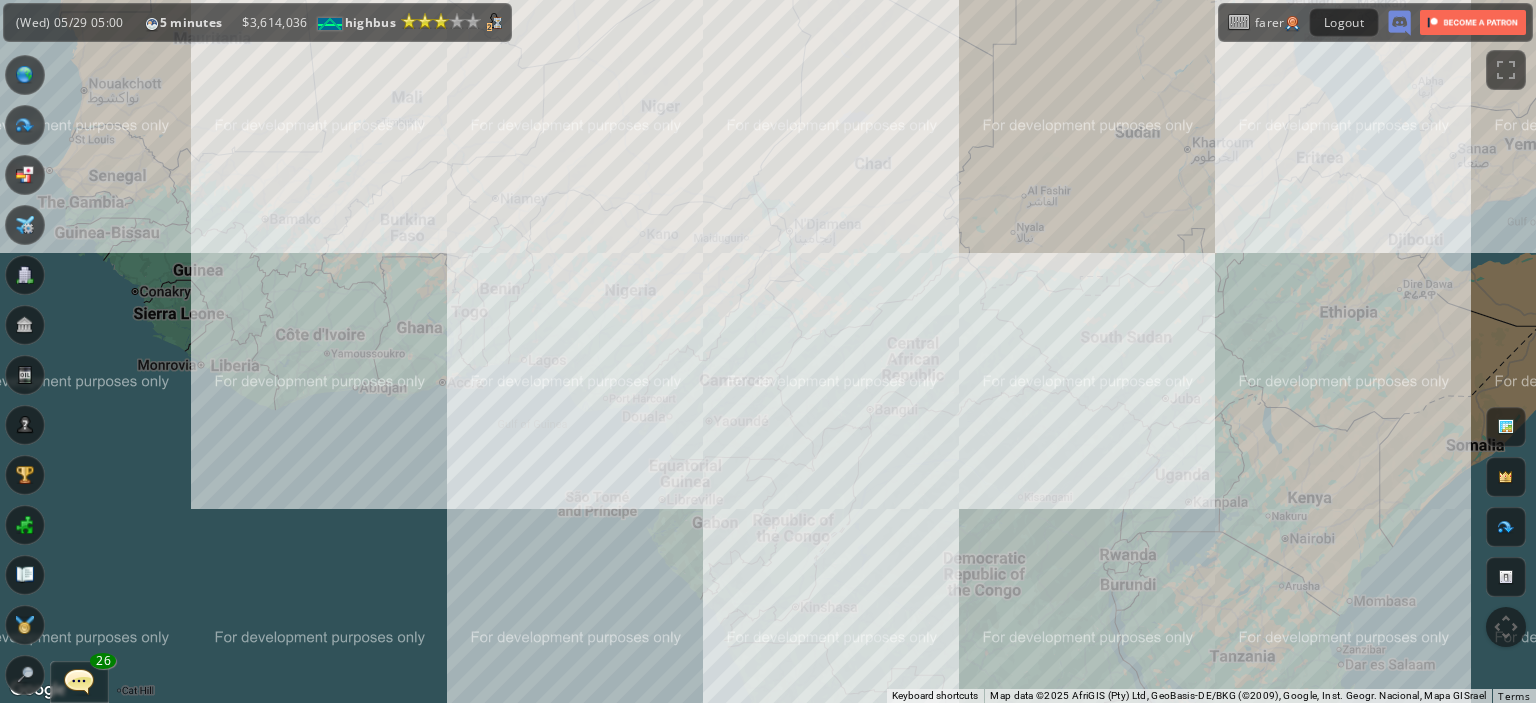 drag, startPoint x: 580, startPoint y: 289, endPoint x: 540, endPoint y: 381, distance: 100.31949 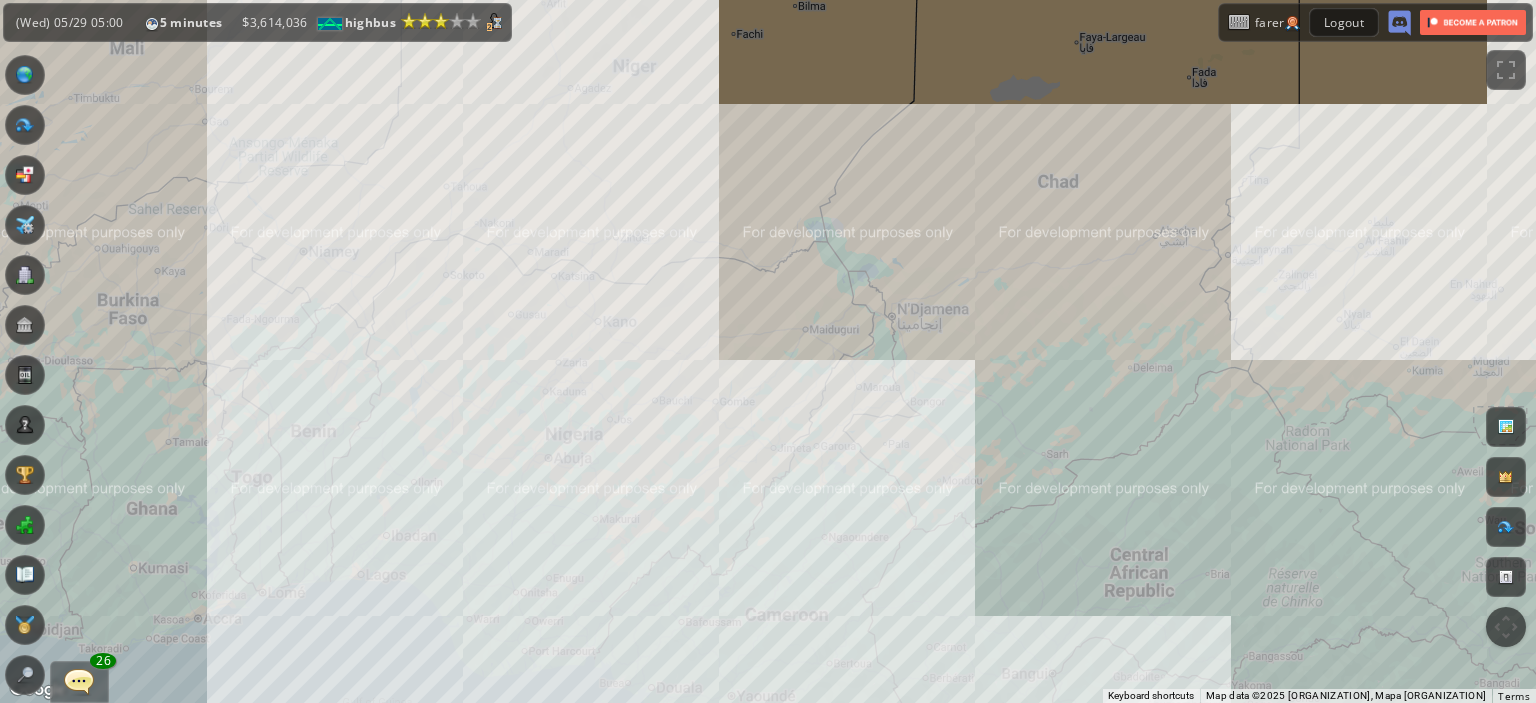 drag, startPoint x: 540, startPoint y: 381, endPoint x: 515, endPoint y: 171, distance: 211.48286 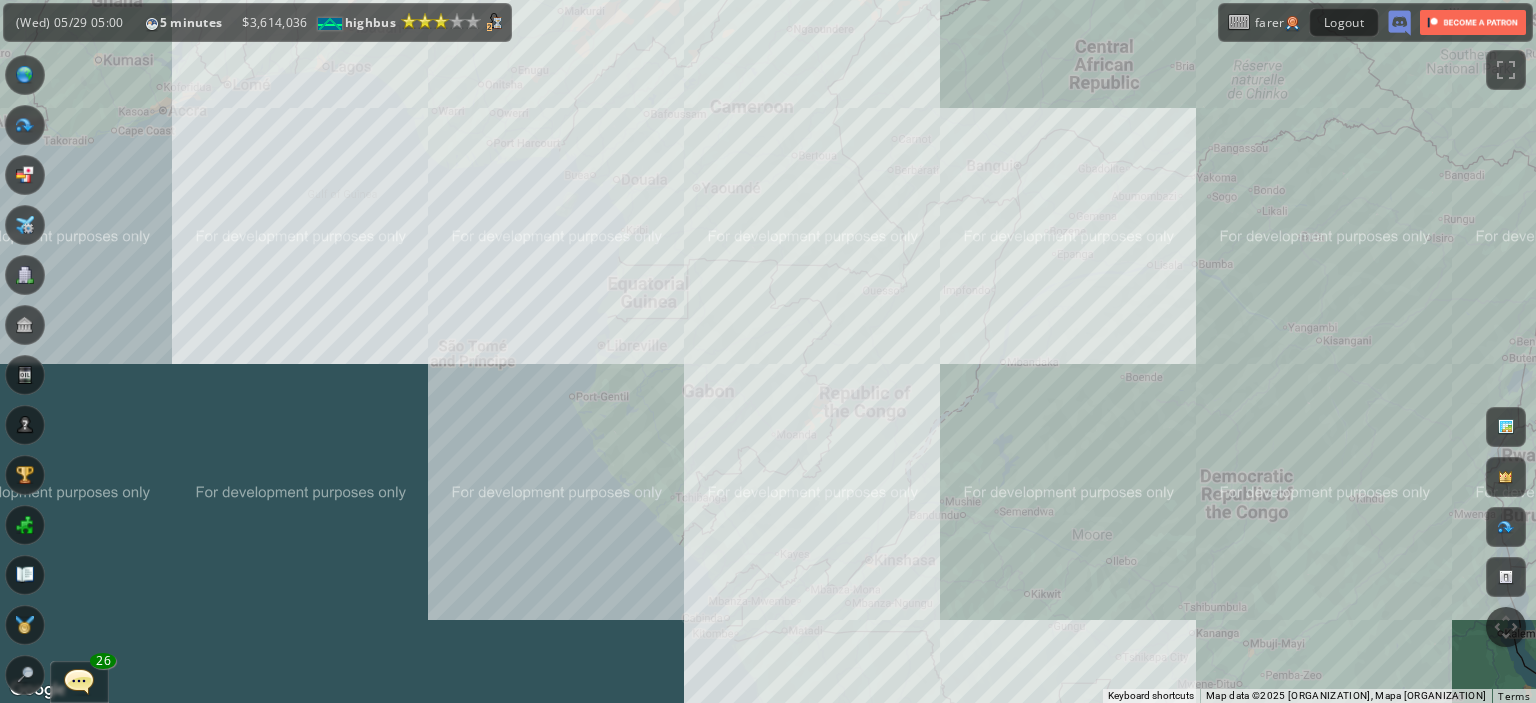 drag, startPoint x: 582, startPoint y: 370, endPoint x: 460, endPoint y: 398, distance: 125.17188 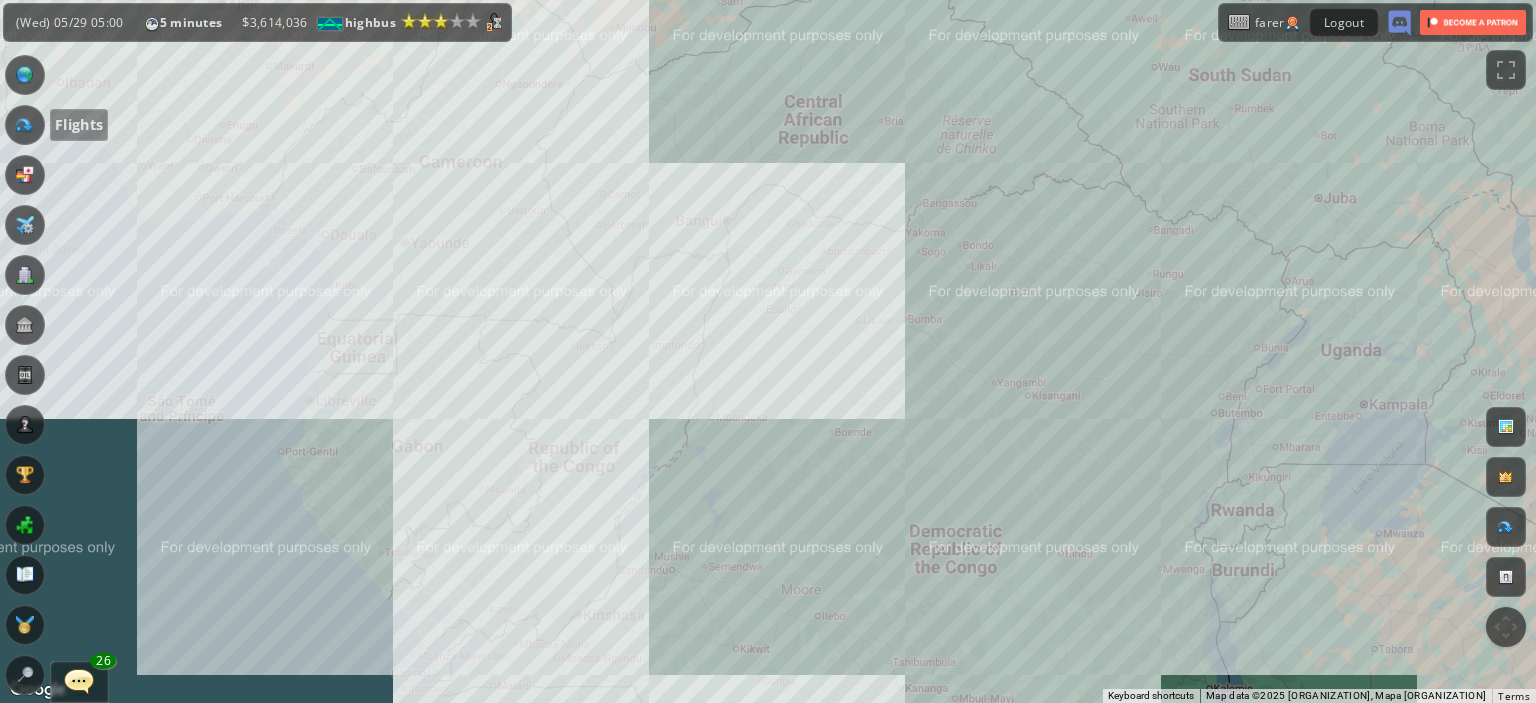 click at bounding box center [25, 125] 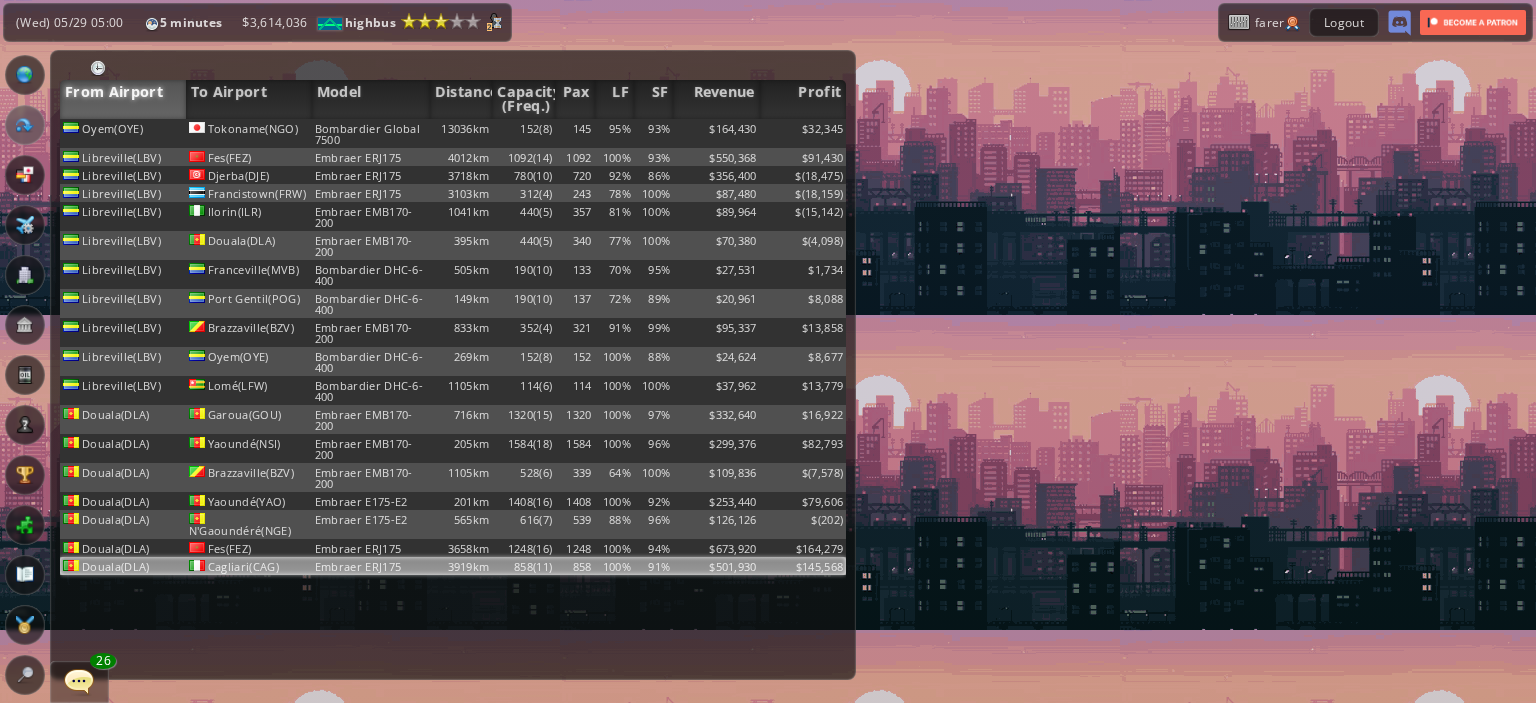 click on "858(11)" at bounding box center [523, 133] 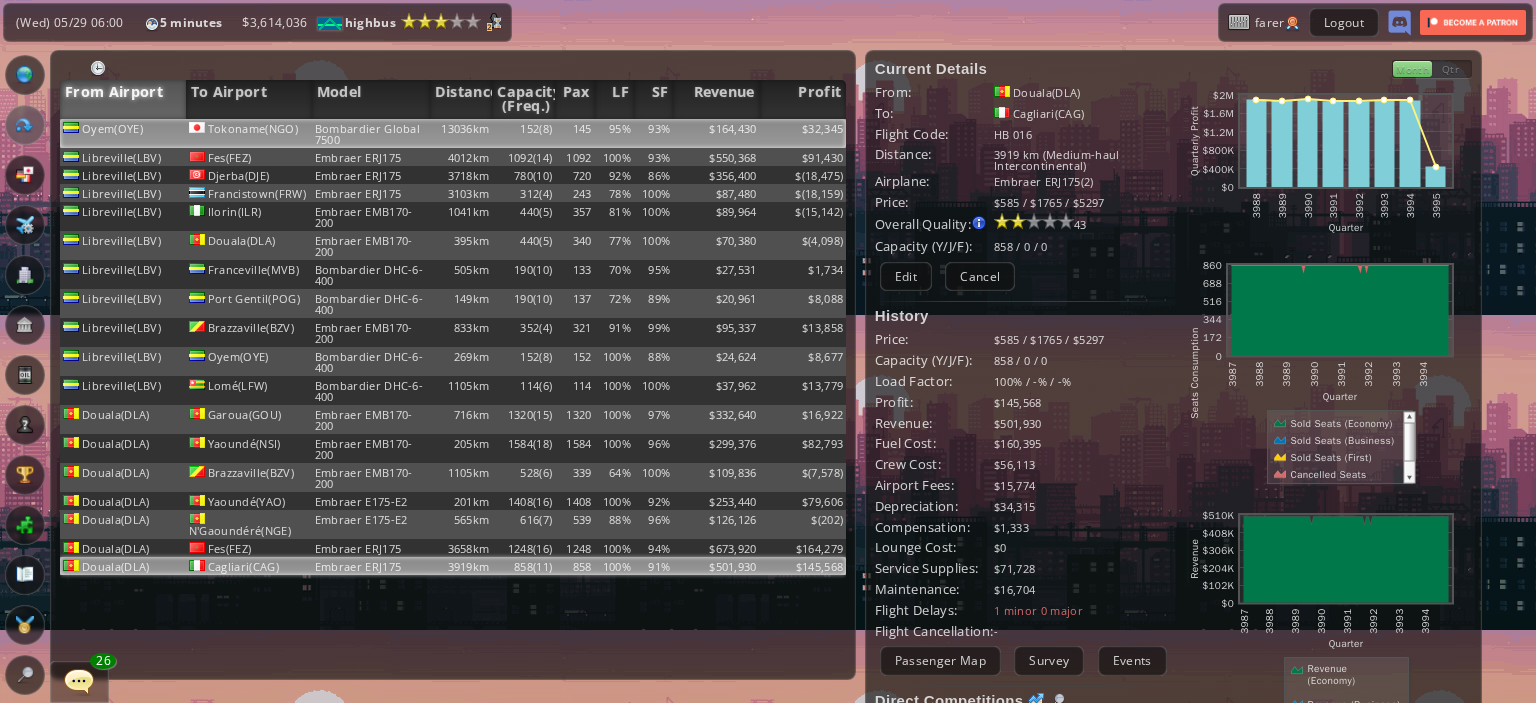 click on "95%" at bounding box center [614, 133] 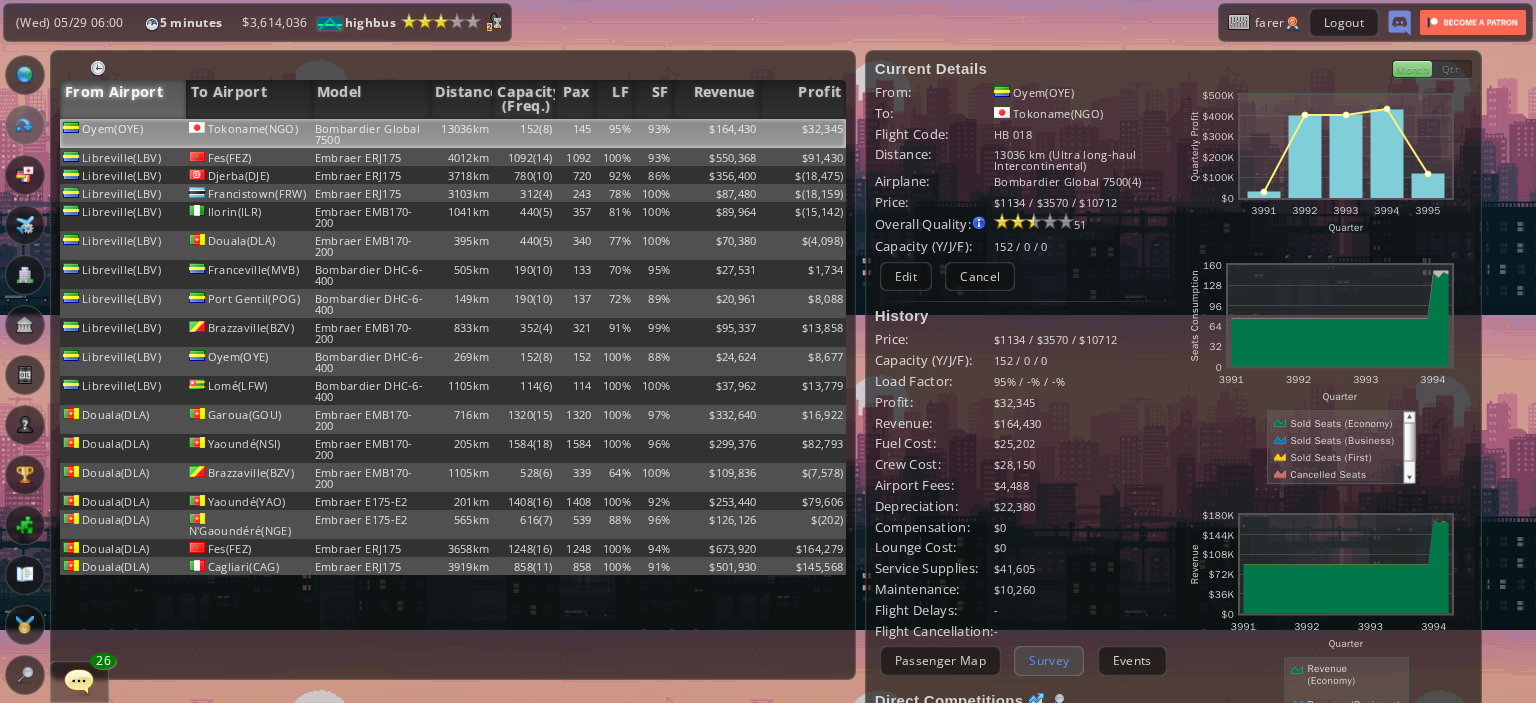 click on "Survey" at bounding box center (1049, 660) 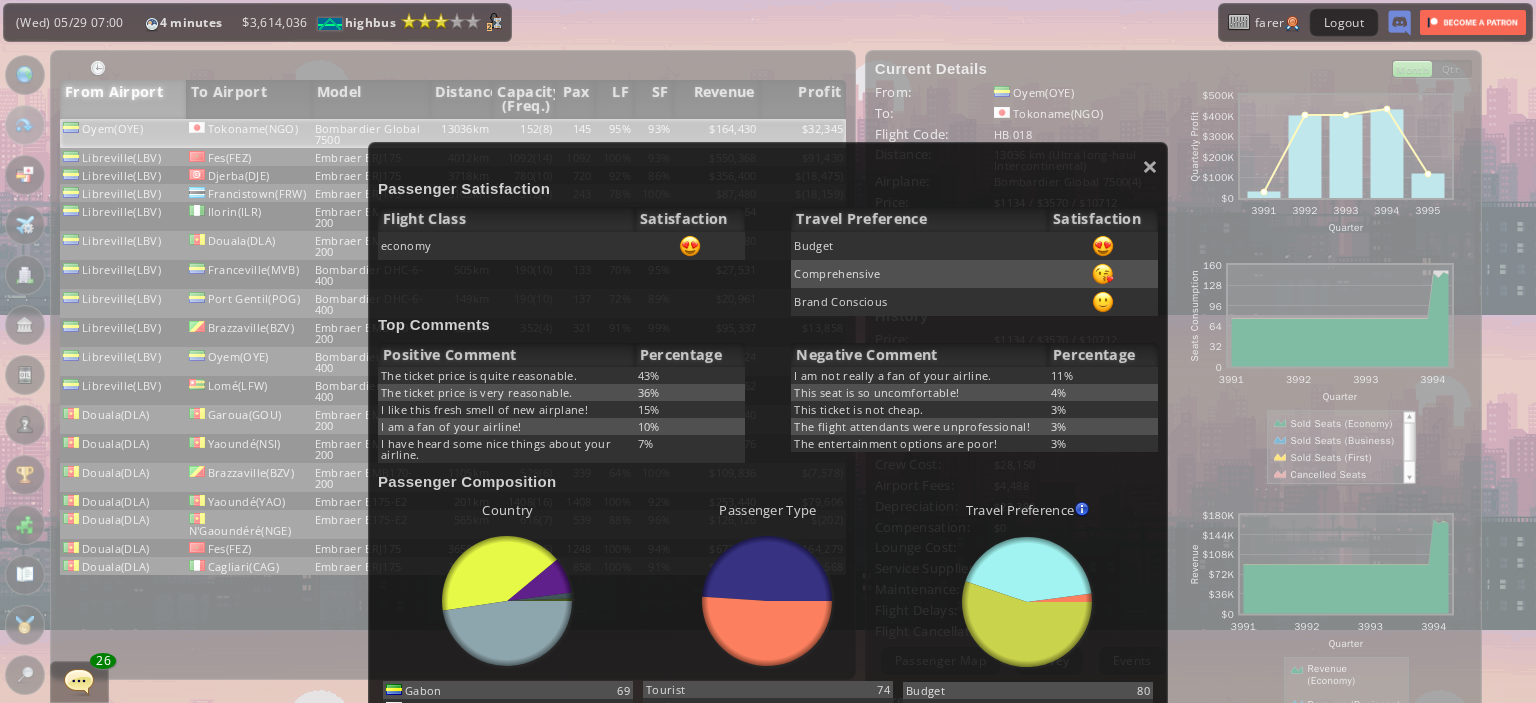 scroll, scrollTop: 0, scrollLeft: 0, axis: both 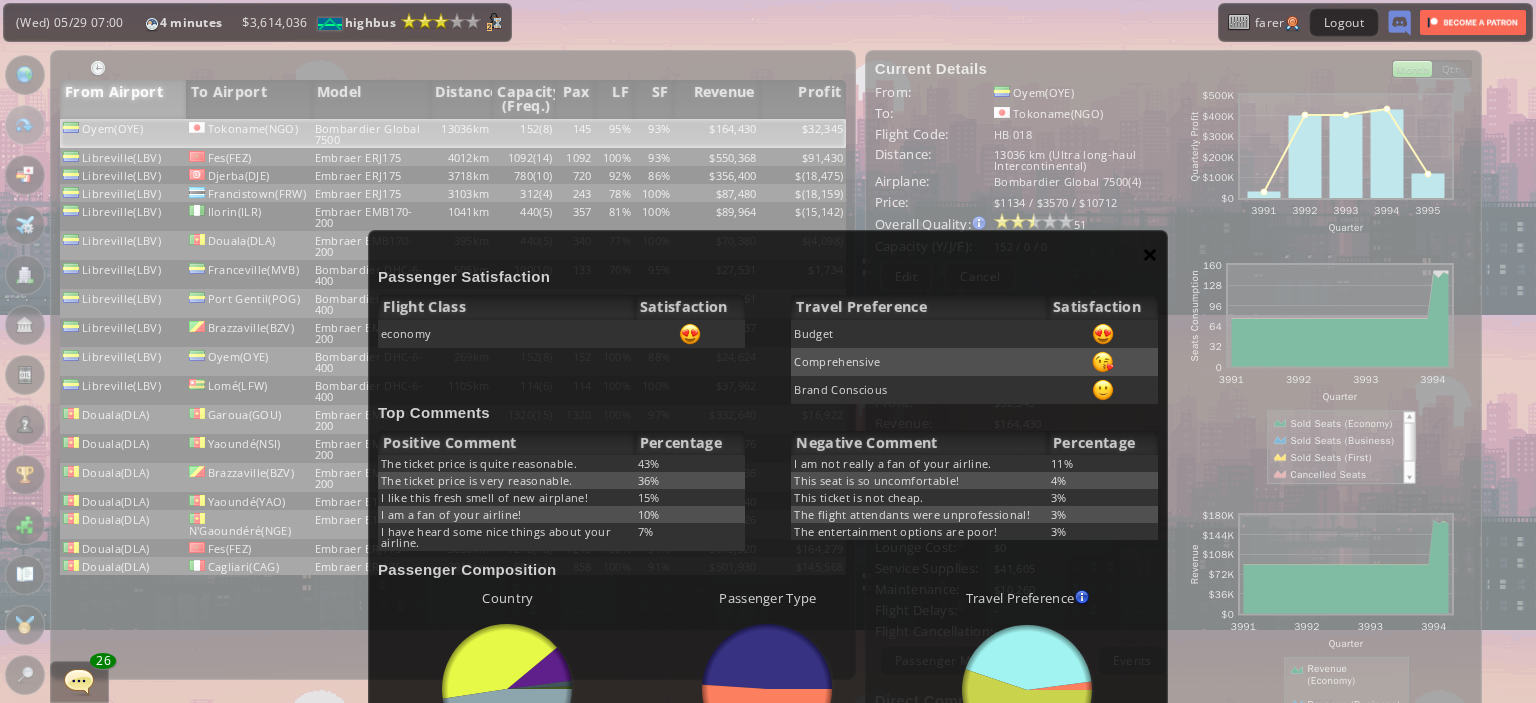 click on "×" at bounding box center [1150, 254] 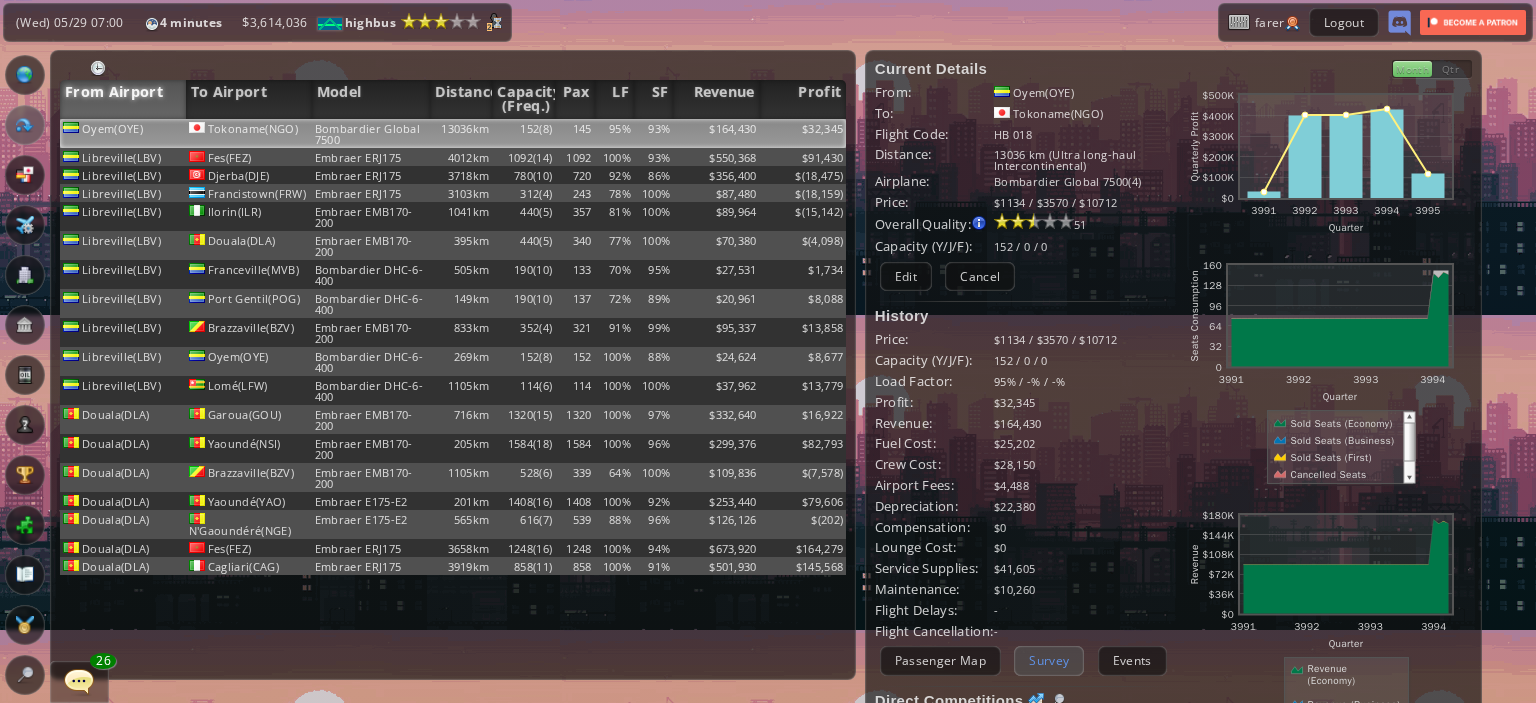 click on "Survey" at bounding box center [1049, 660] 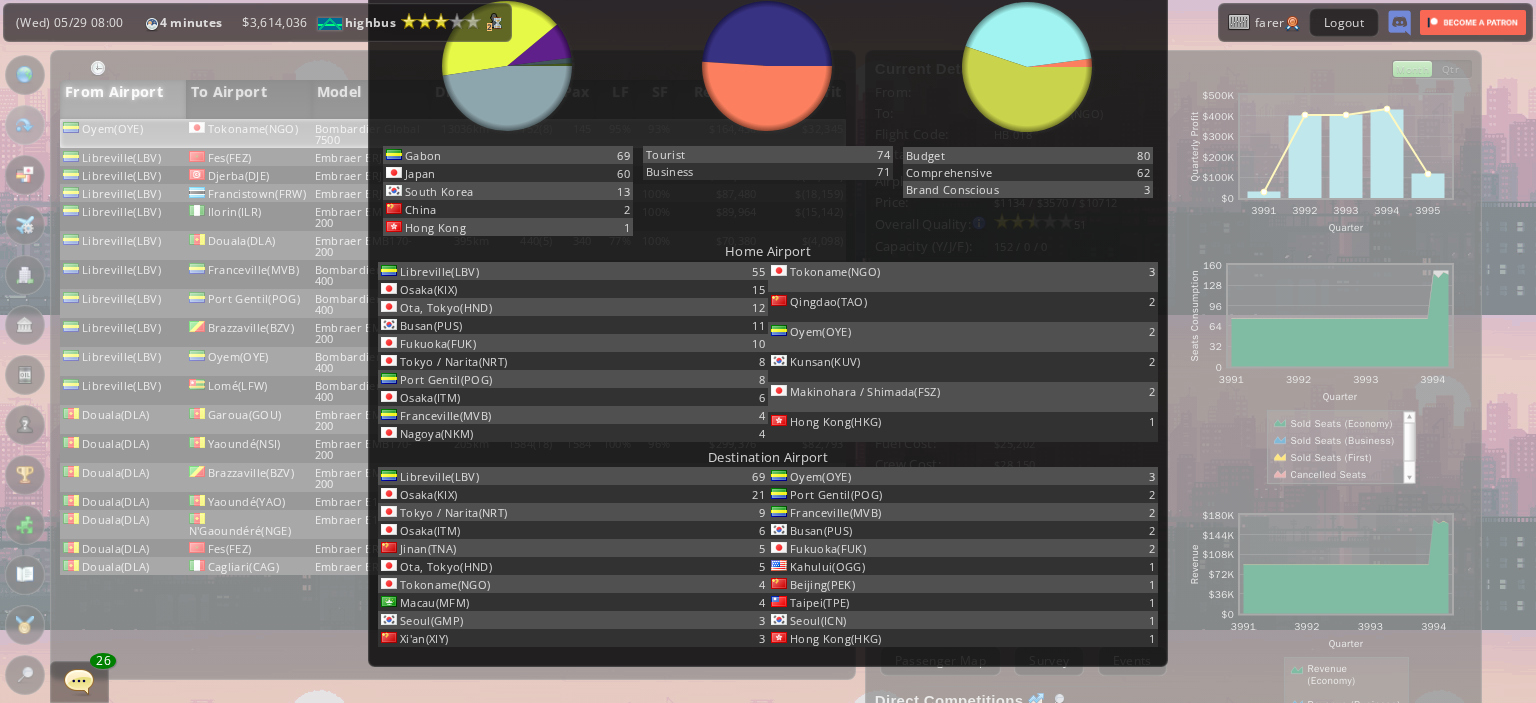 scroll, scrollTop: 220, scrollLeft: 0, axis: vertical 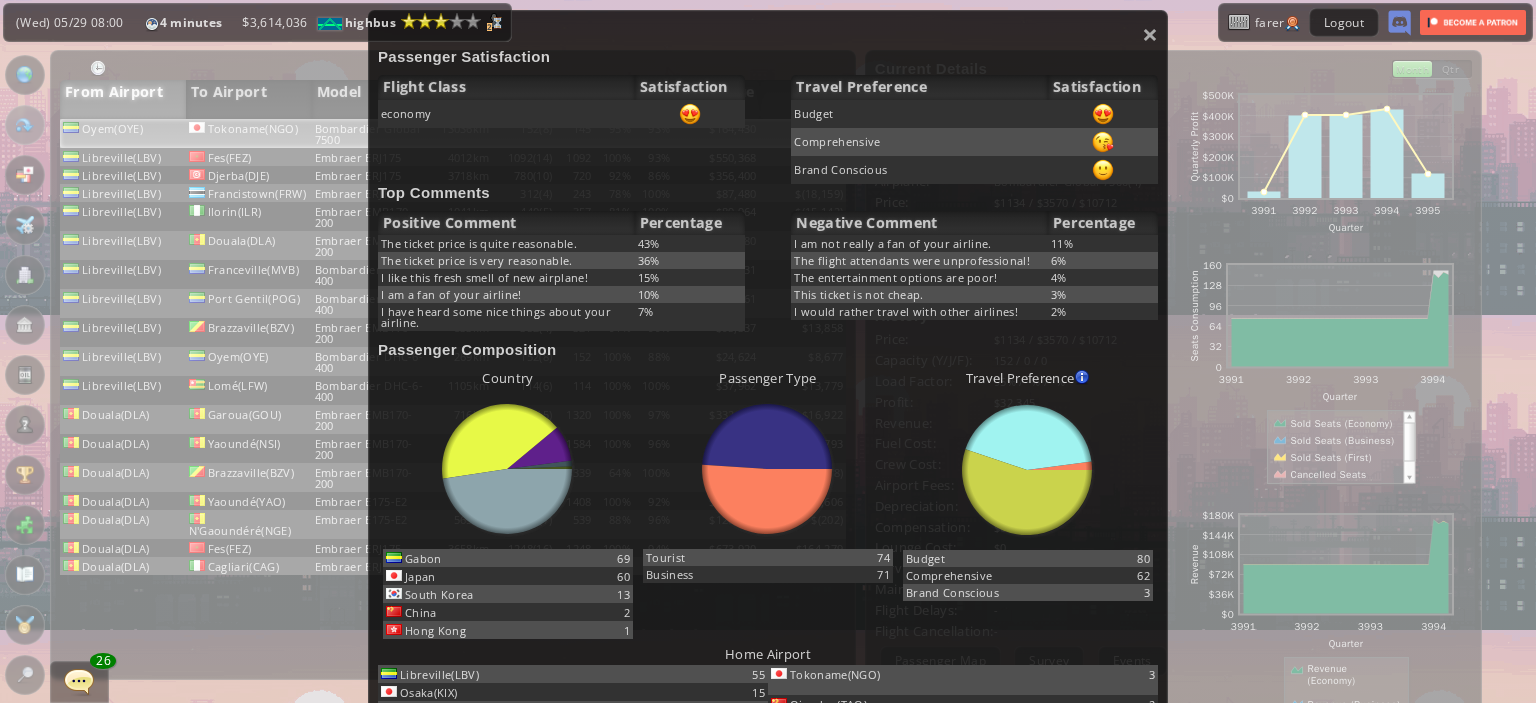 click on "The entertainment options are poor!" at bounding box center (919, 243) 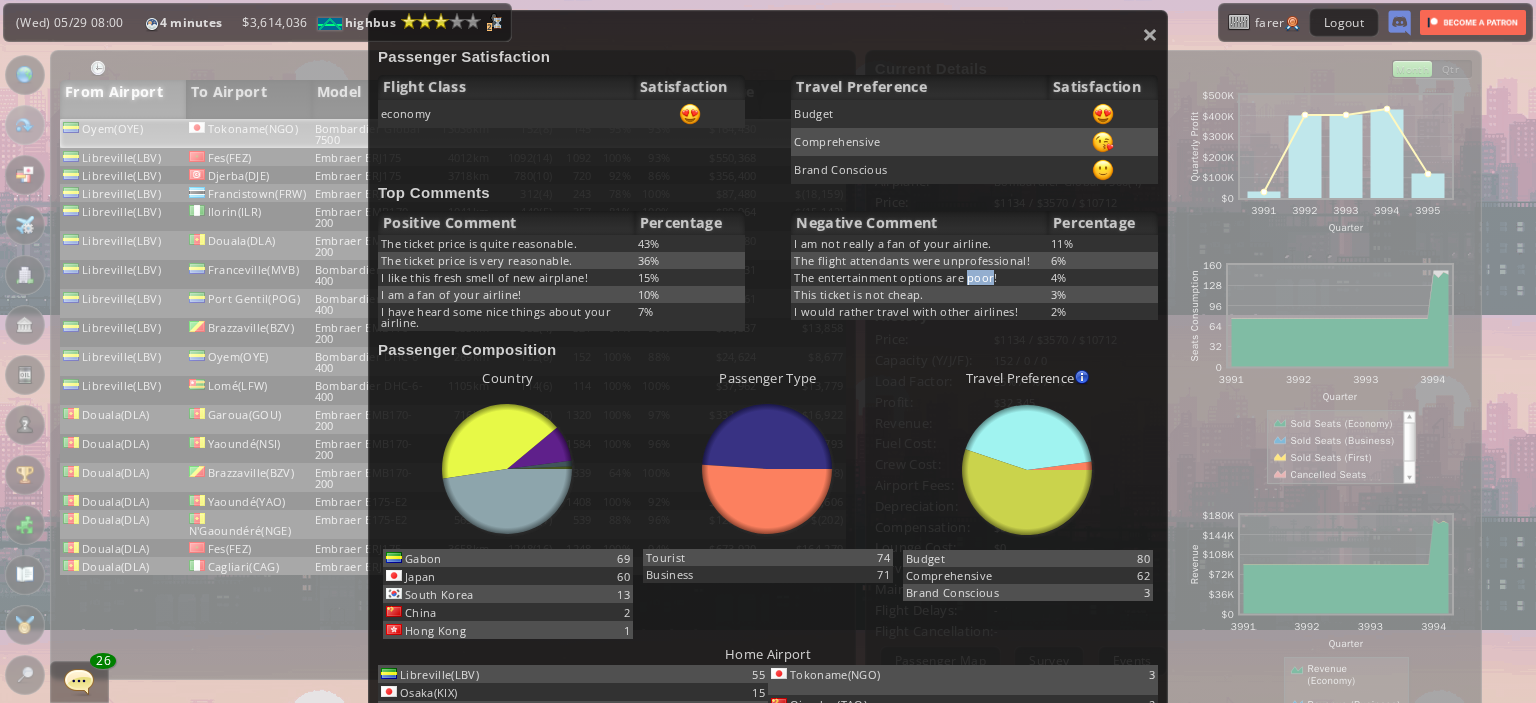 click on "The entertainment options are poor!" at bounding box center (919, 243) 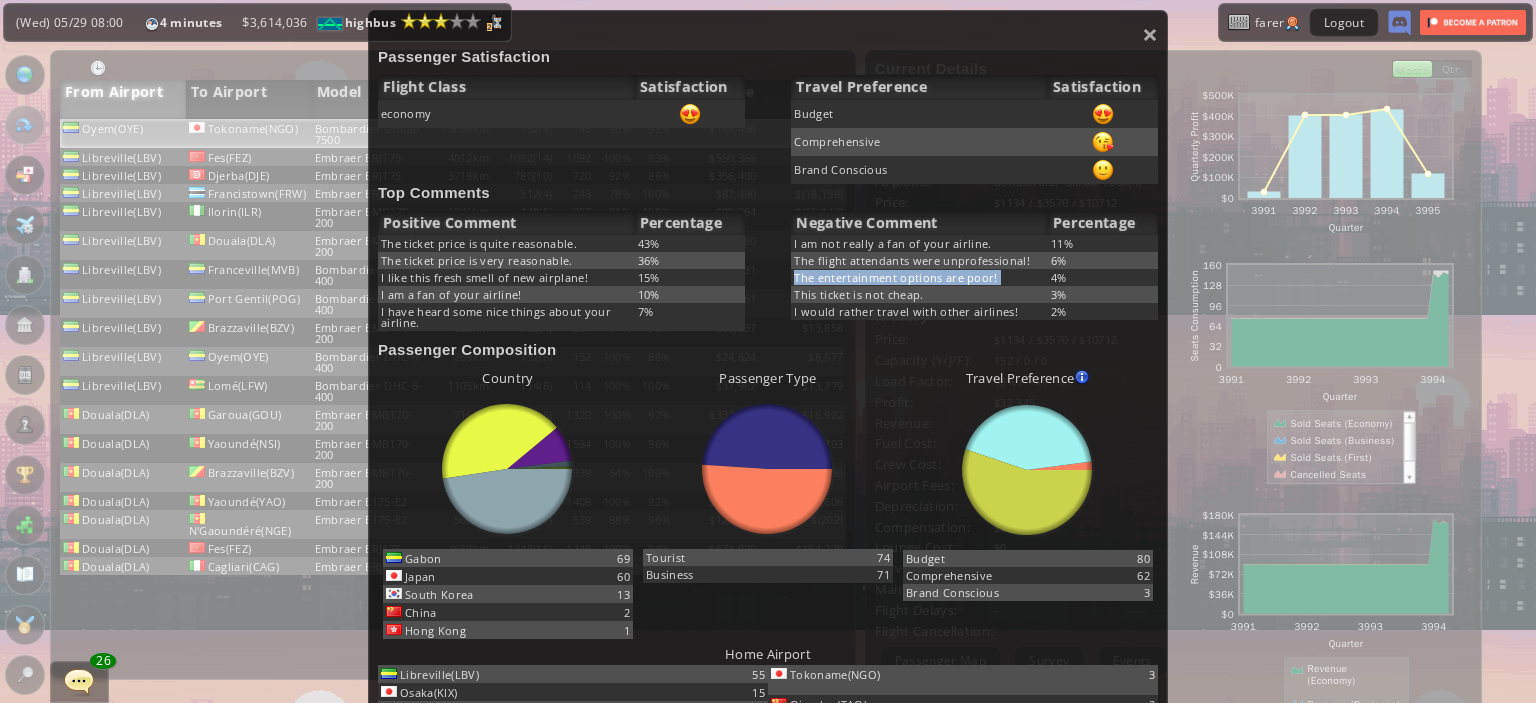 click on "The entertainment options are poor!" at bounding box center [919, 243] 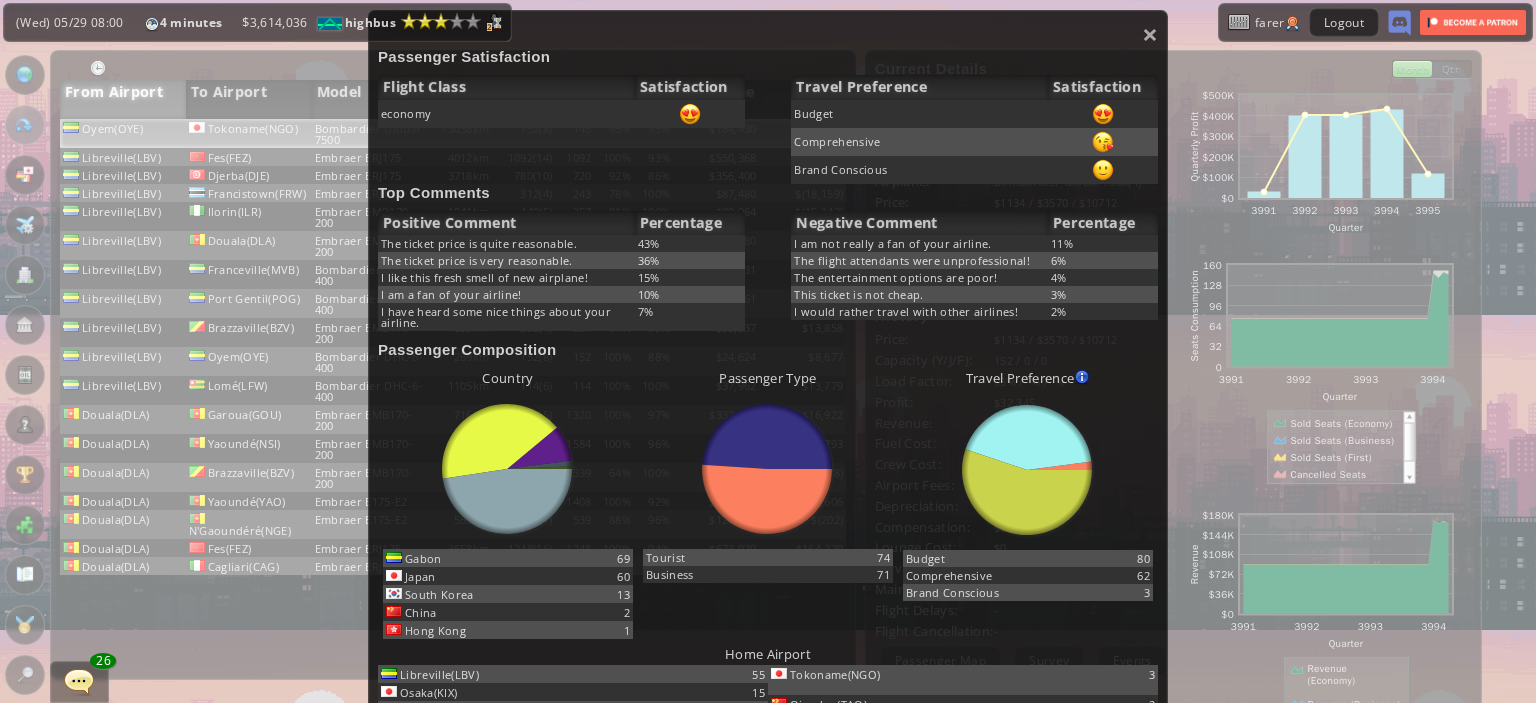 click on "I am not really a fan of your airline." at bounding box center [919, 243] 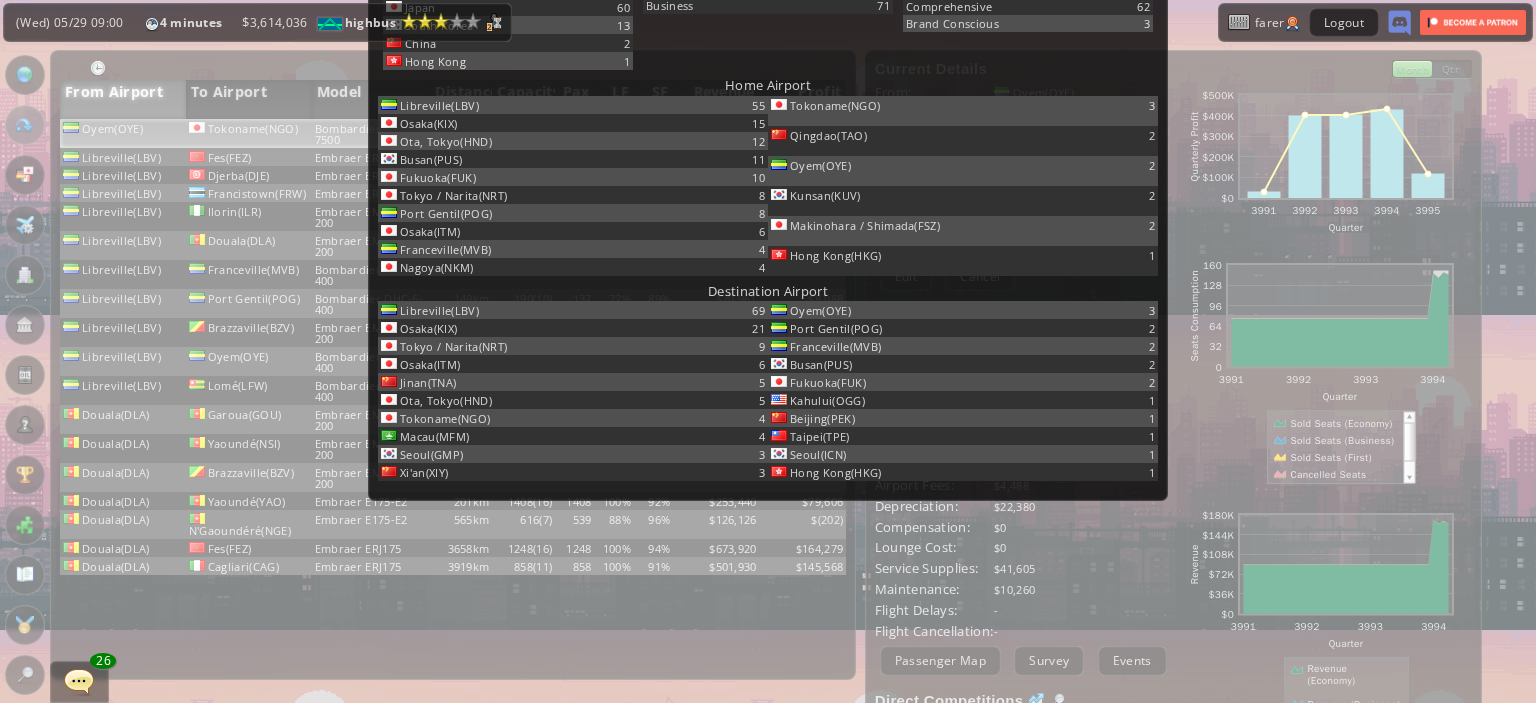 scroll, scrollTop: 0, scrollLeft: 0, axis: both 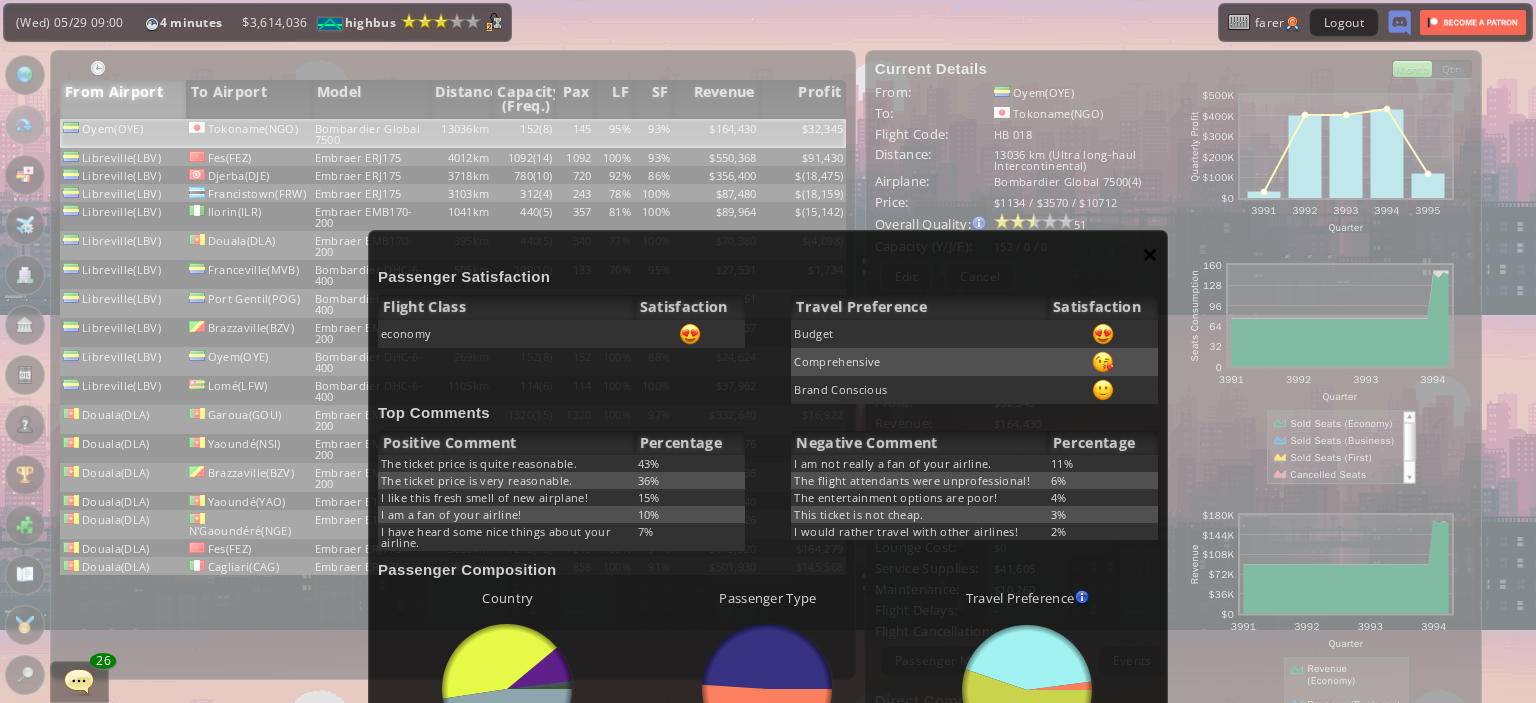 click on "×" at bounding box center (1150, 254) 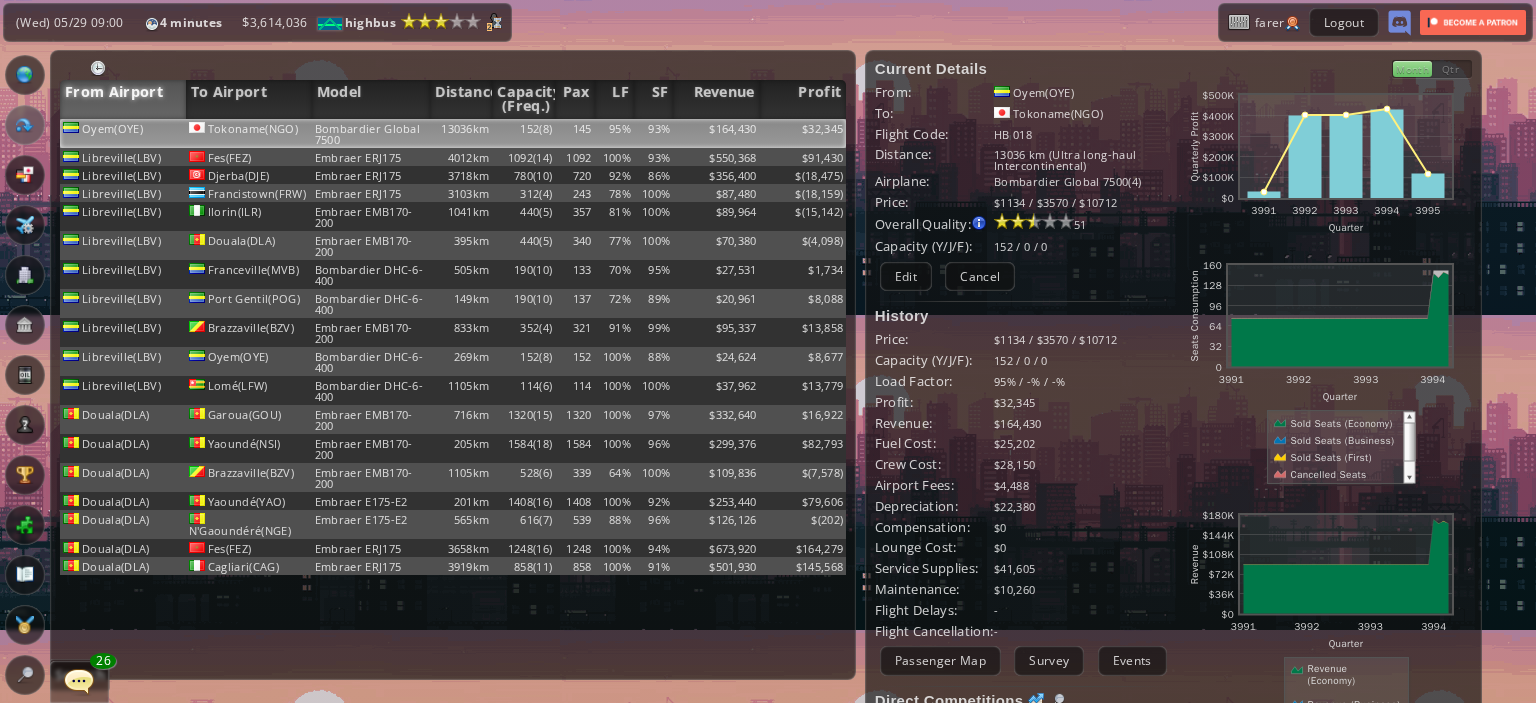 click at bounding box center [25, 675] 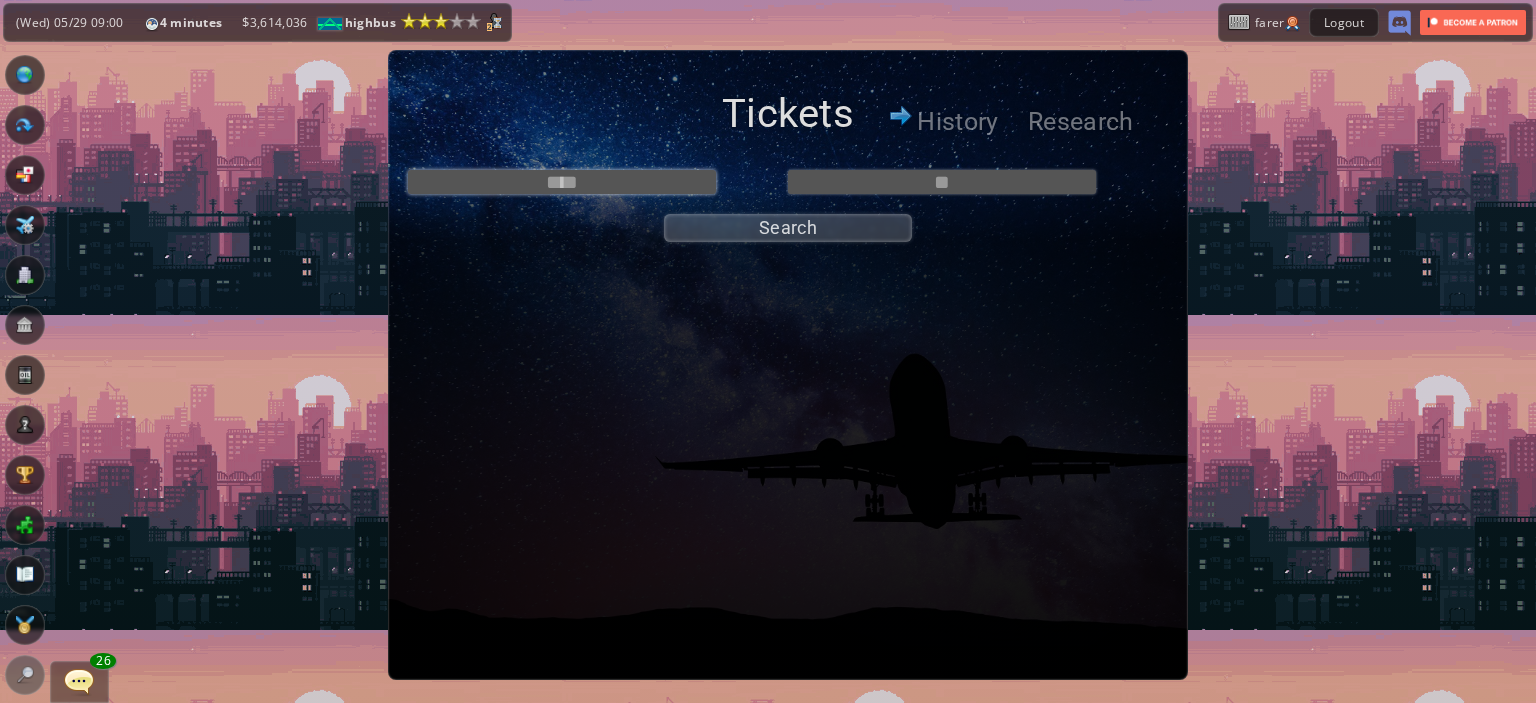click at bounding box center [562, 182] 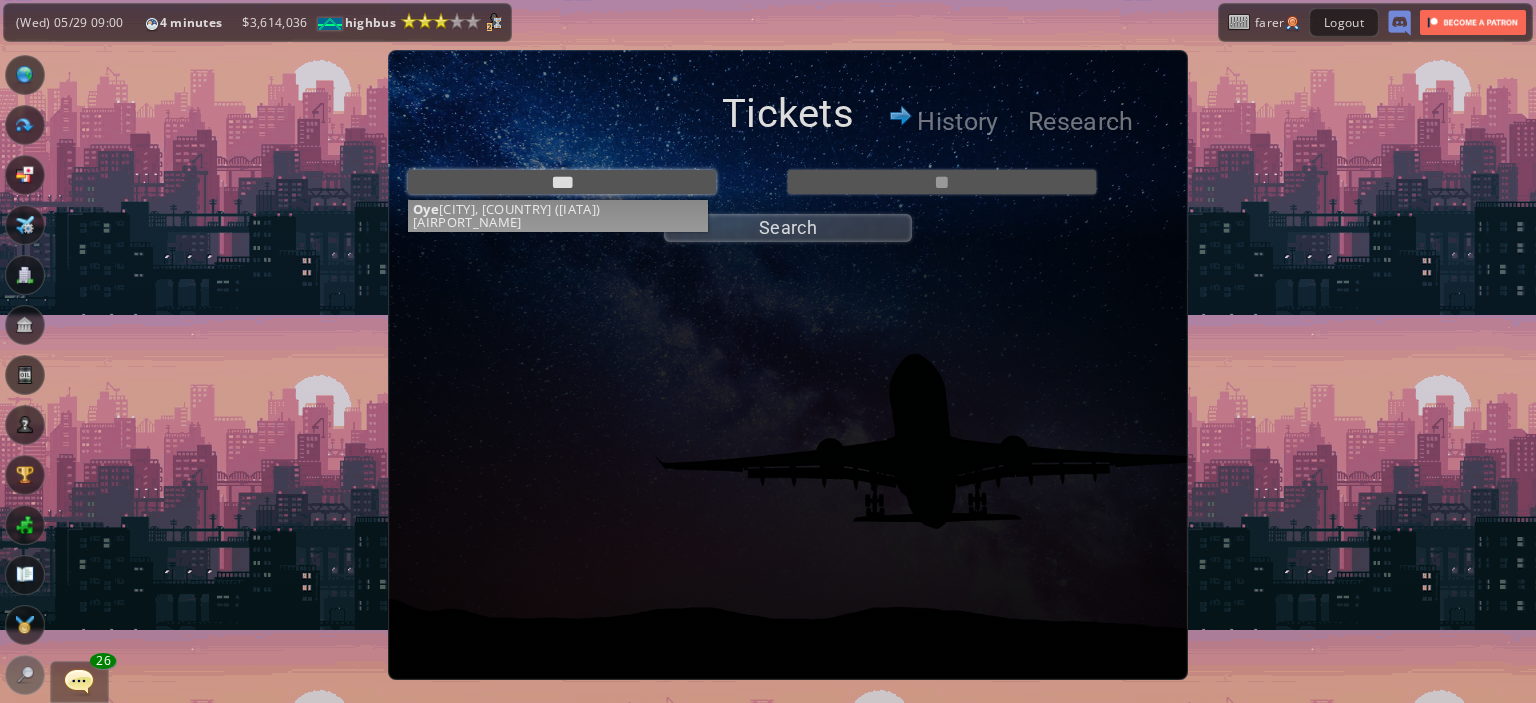type on "**********" 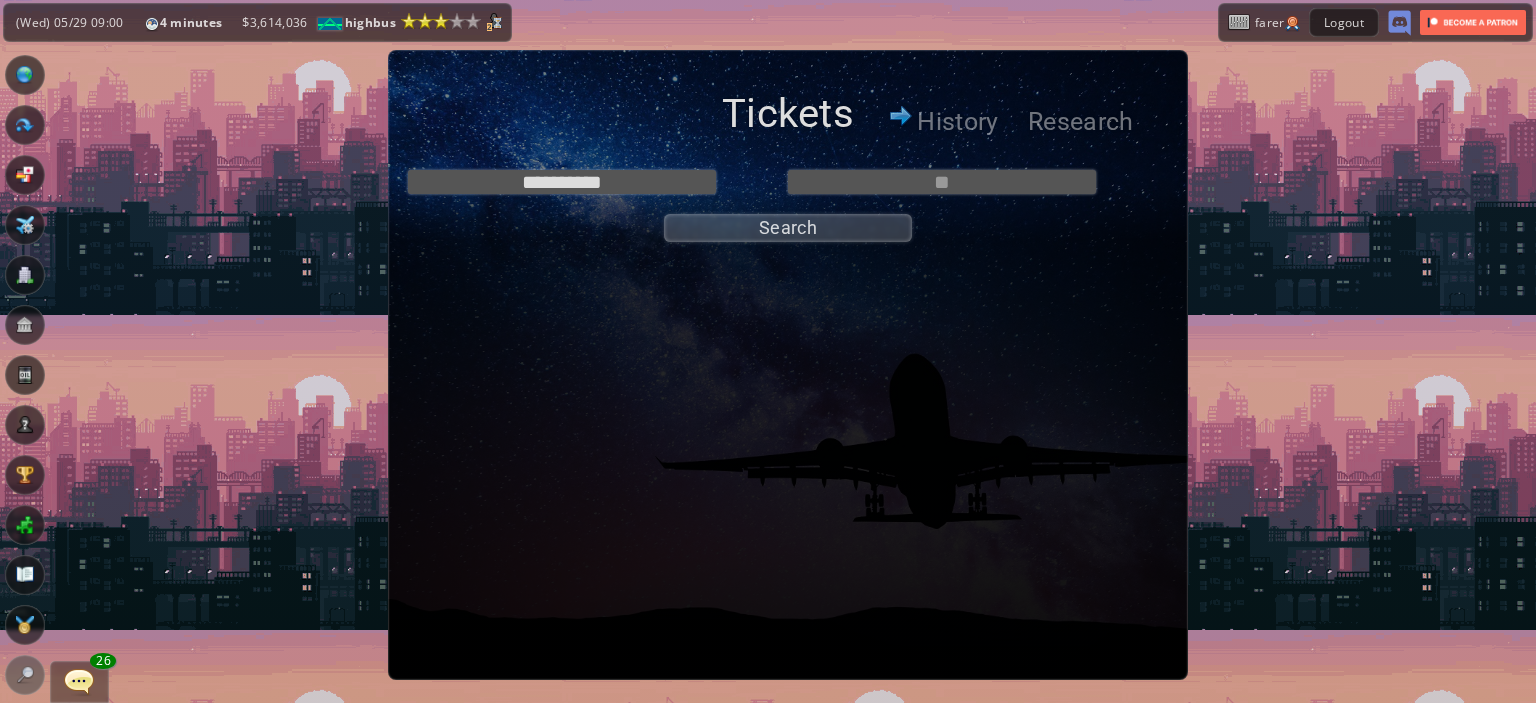 click on "**********" at bounding box center (788, 182) 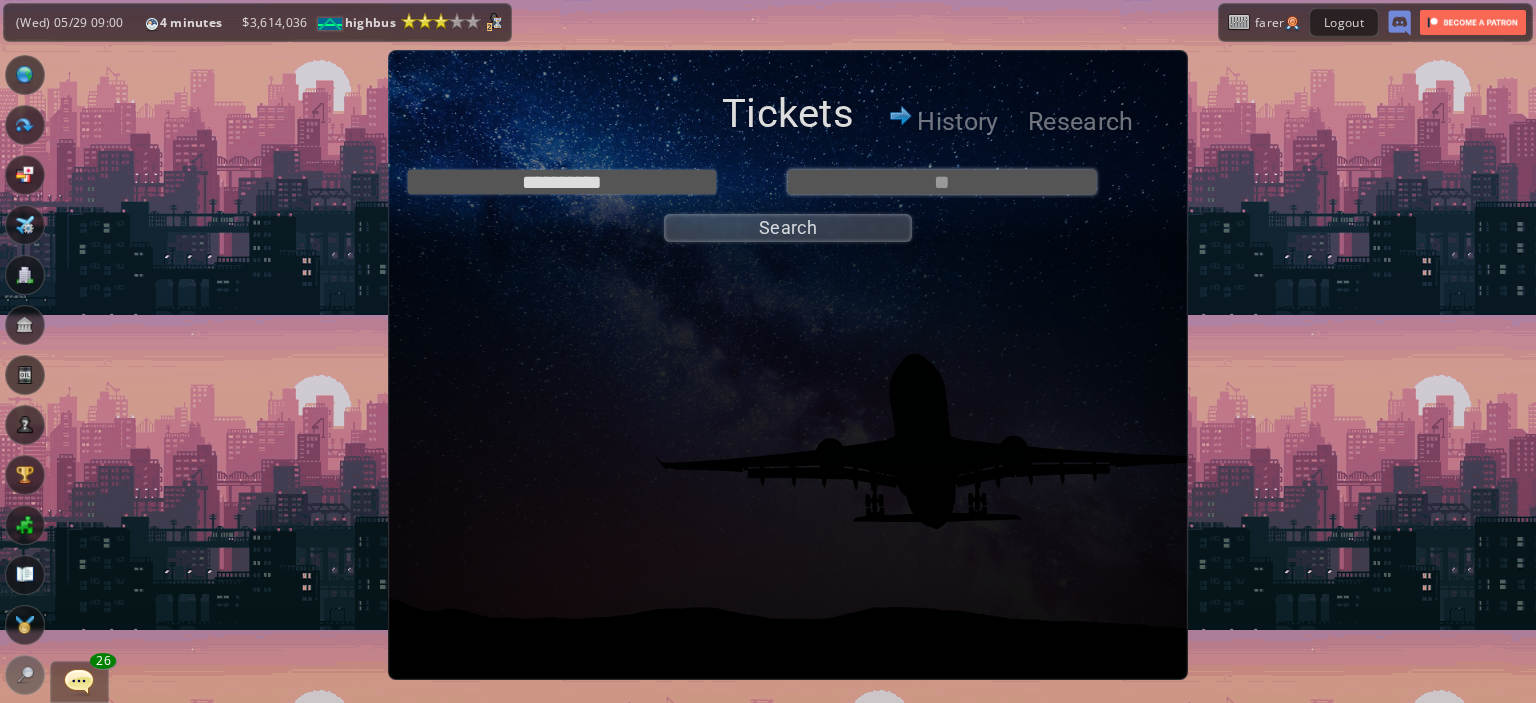click at bounding box center (942, 182) 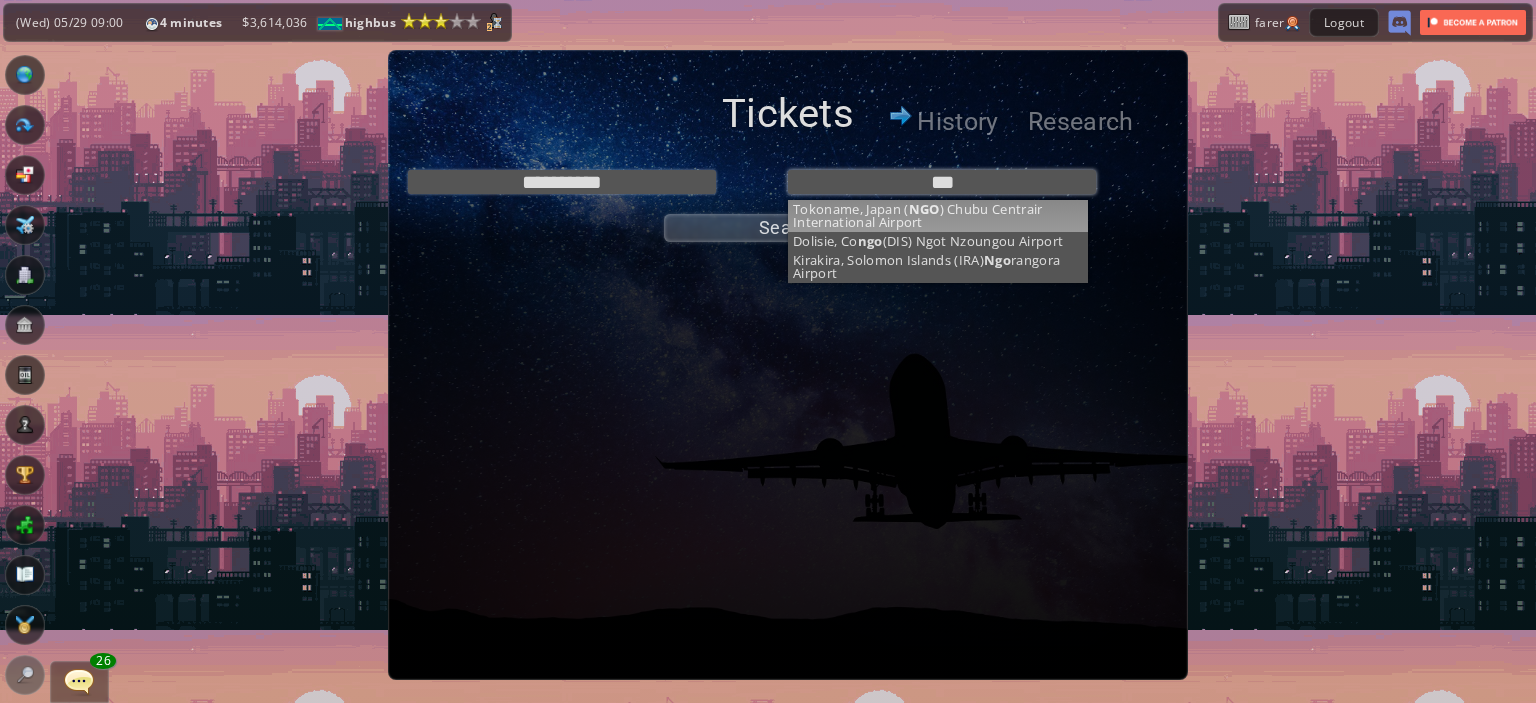 type on "**********" 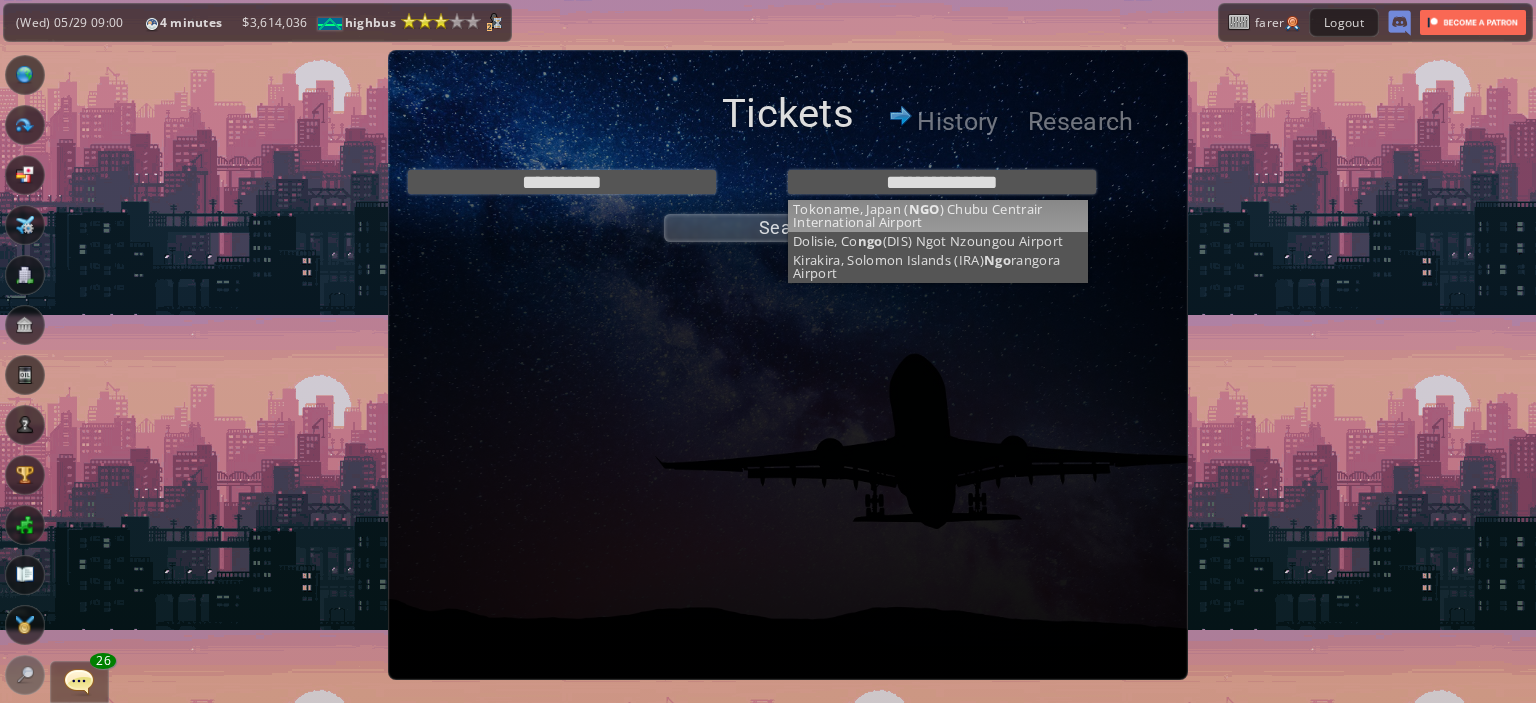 click on "**********" at bounding box center [788, 201] 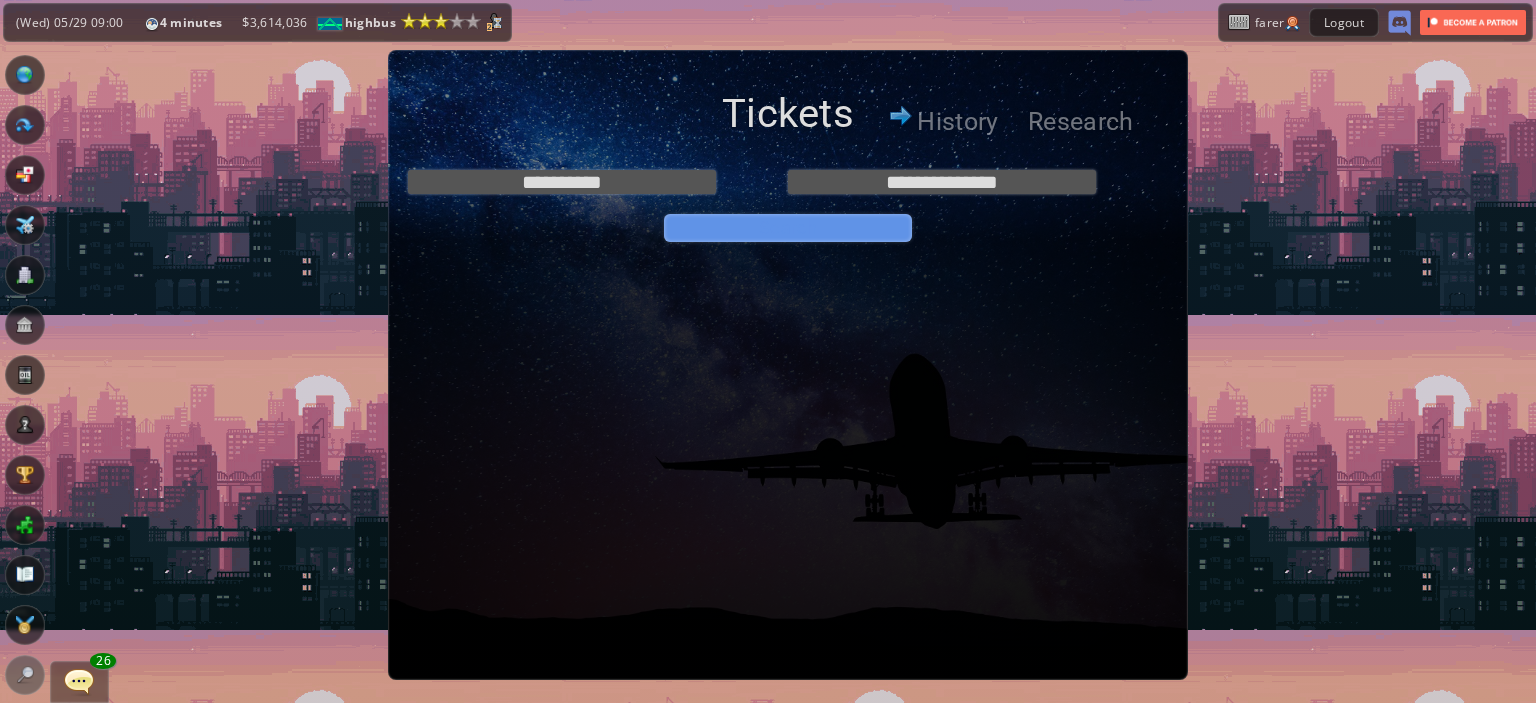 click on "Search" at bounding box center [788, 228] 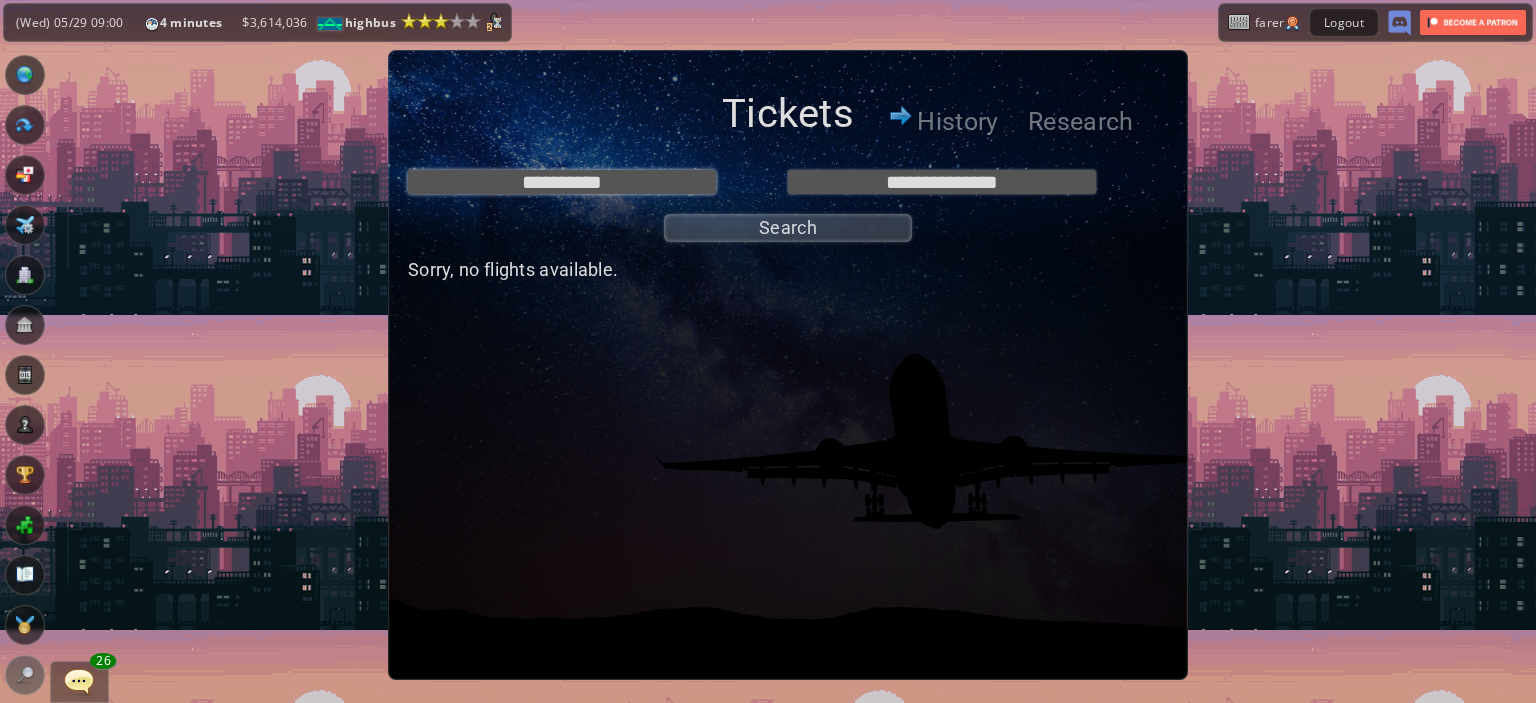 click on "**********" at bounding box center (562, 182) 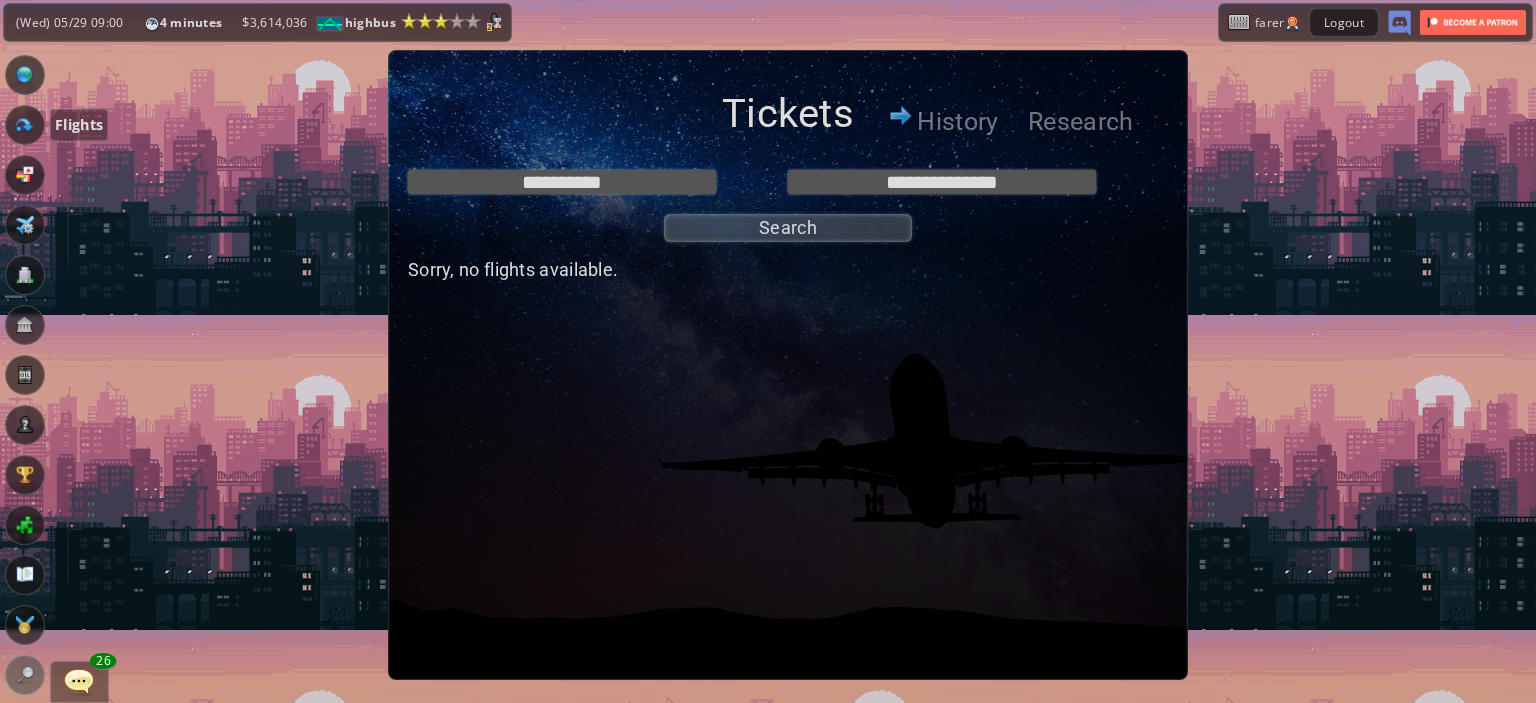 click at bounding box center [25, 125] 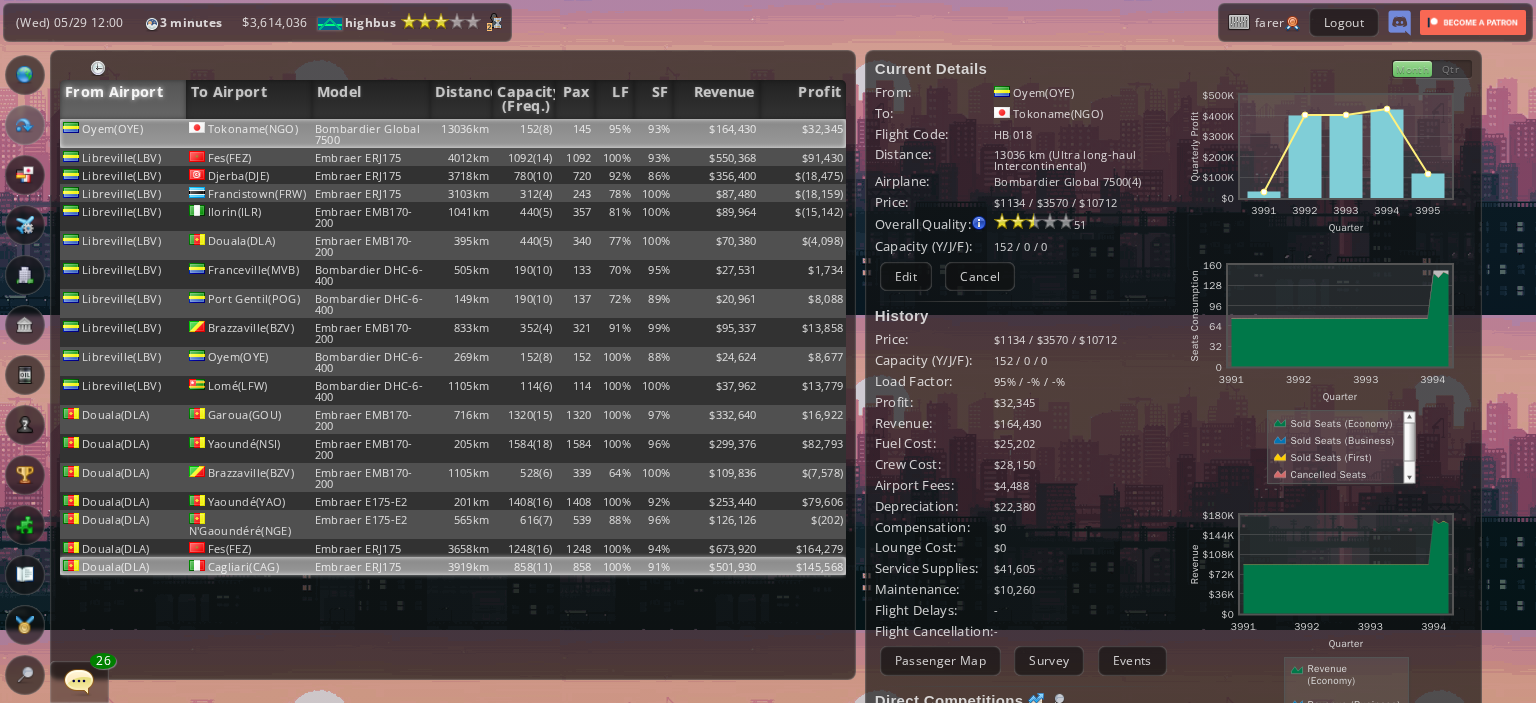 click on "858(11)" at bounding box center [523, 133] 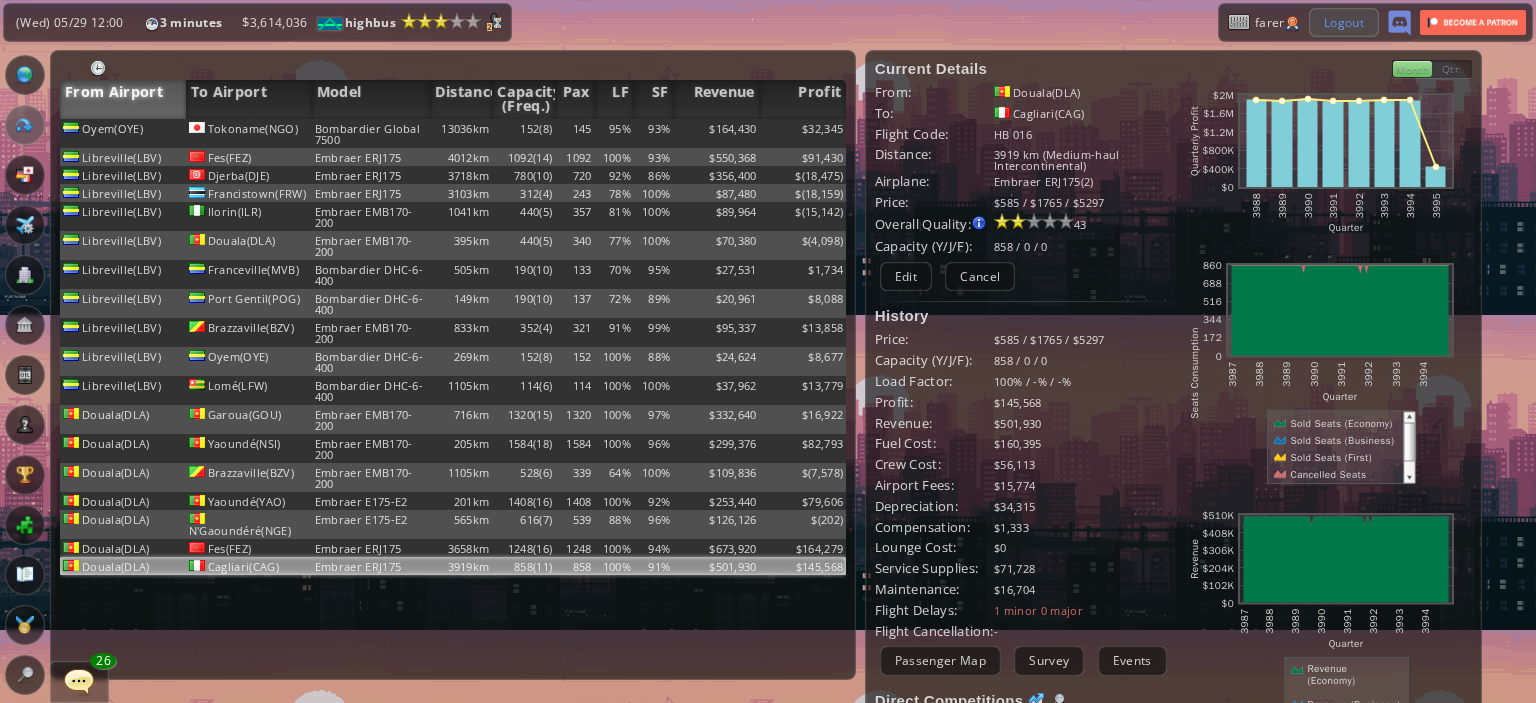click on "Logout" at bounding box center (1344, 22) 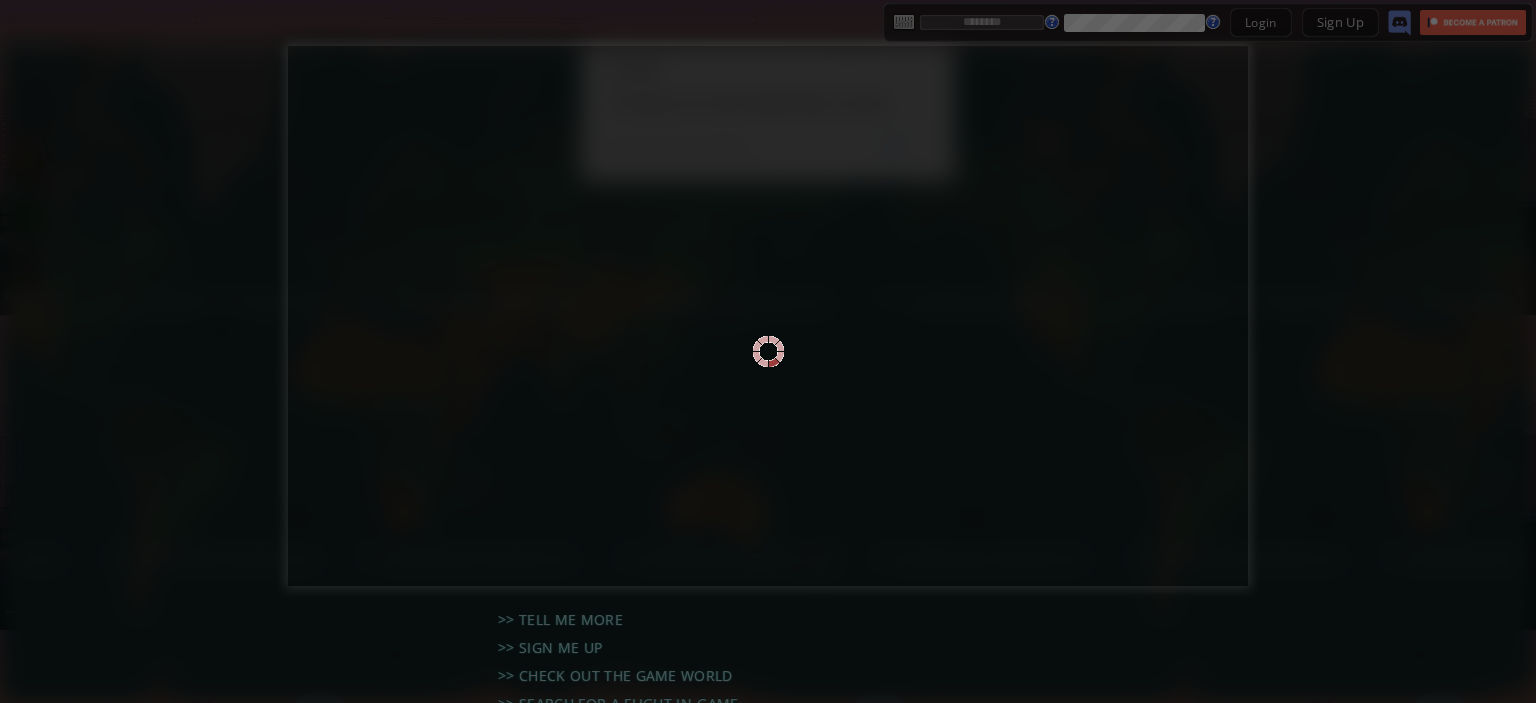 scroll, scrollTop: 0, scrollLeft: 0, axis: both 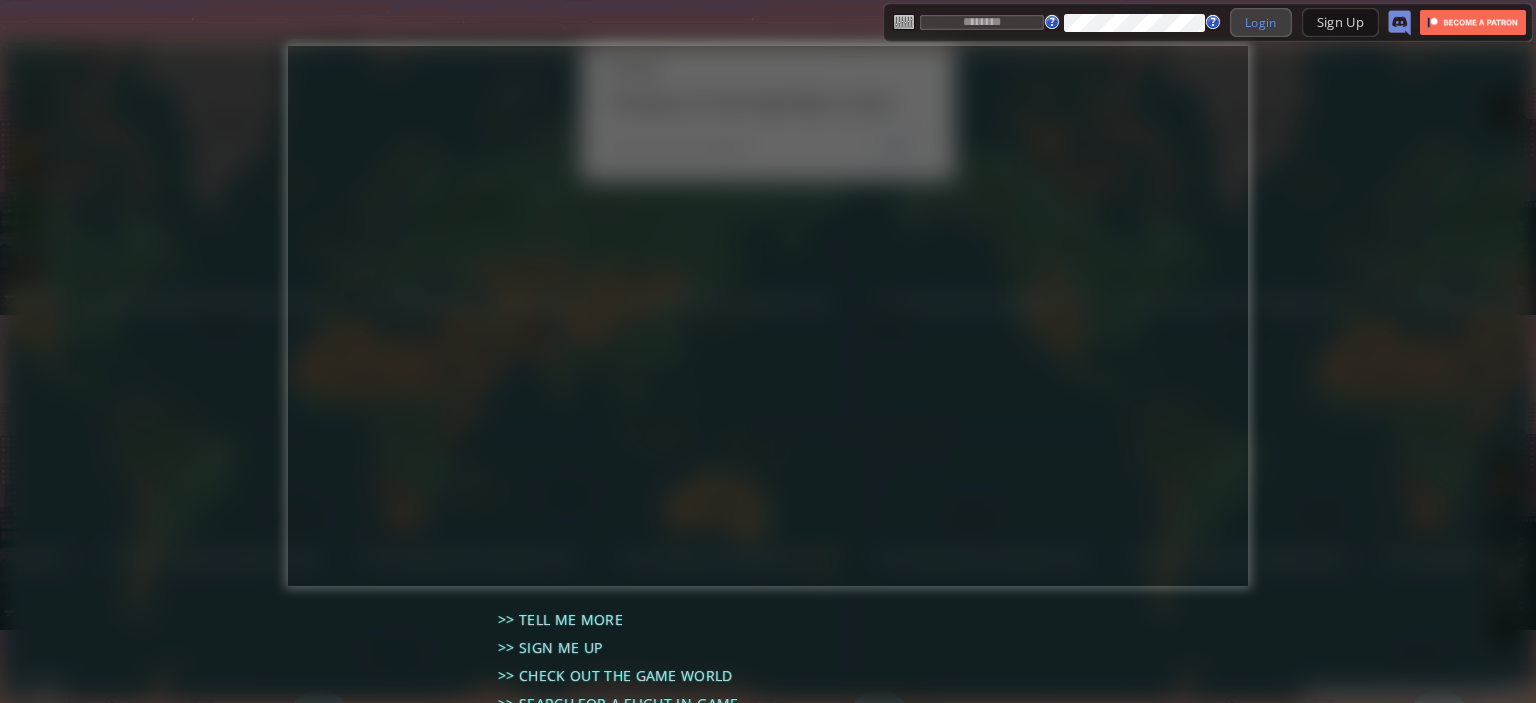 type on "*****" 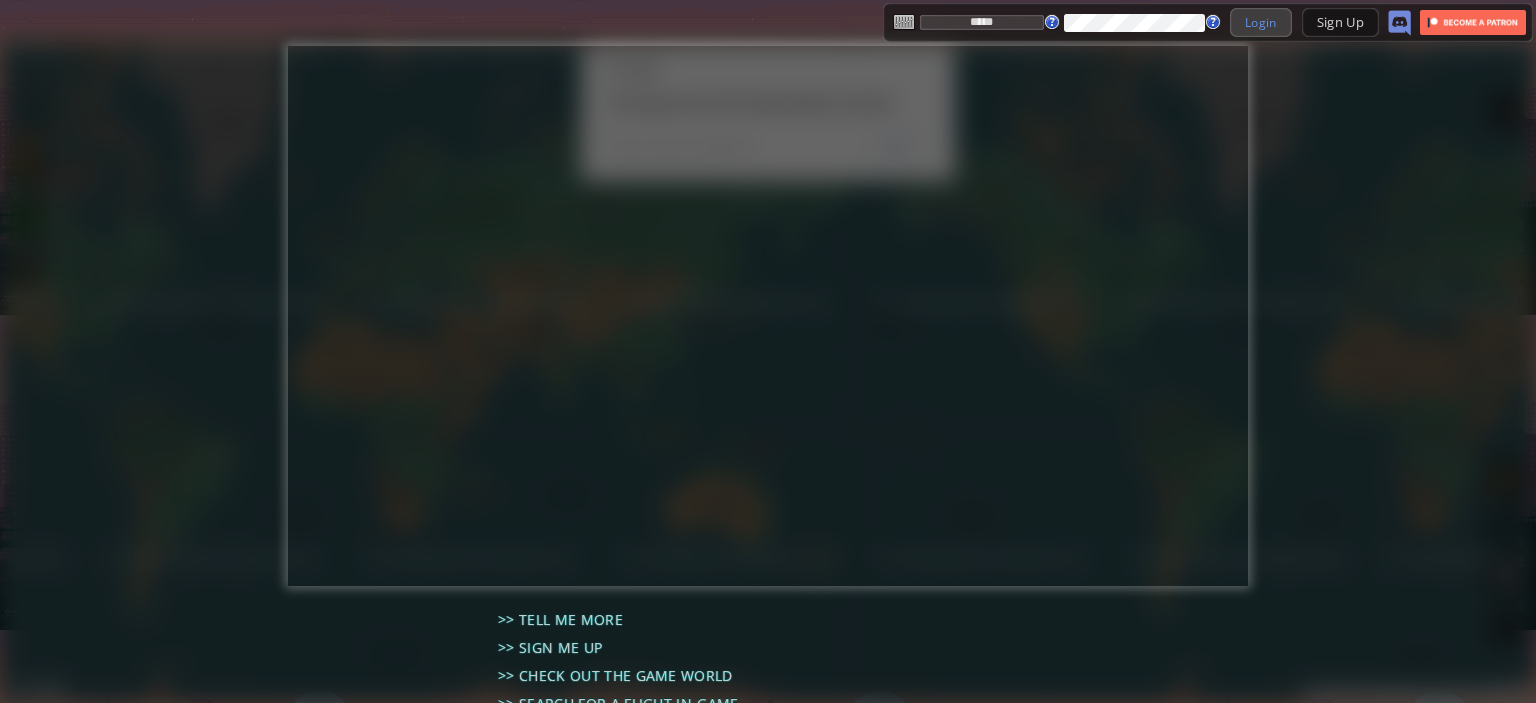 click on "Login" at bounding box center (1261, 22) 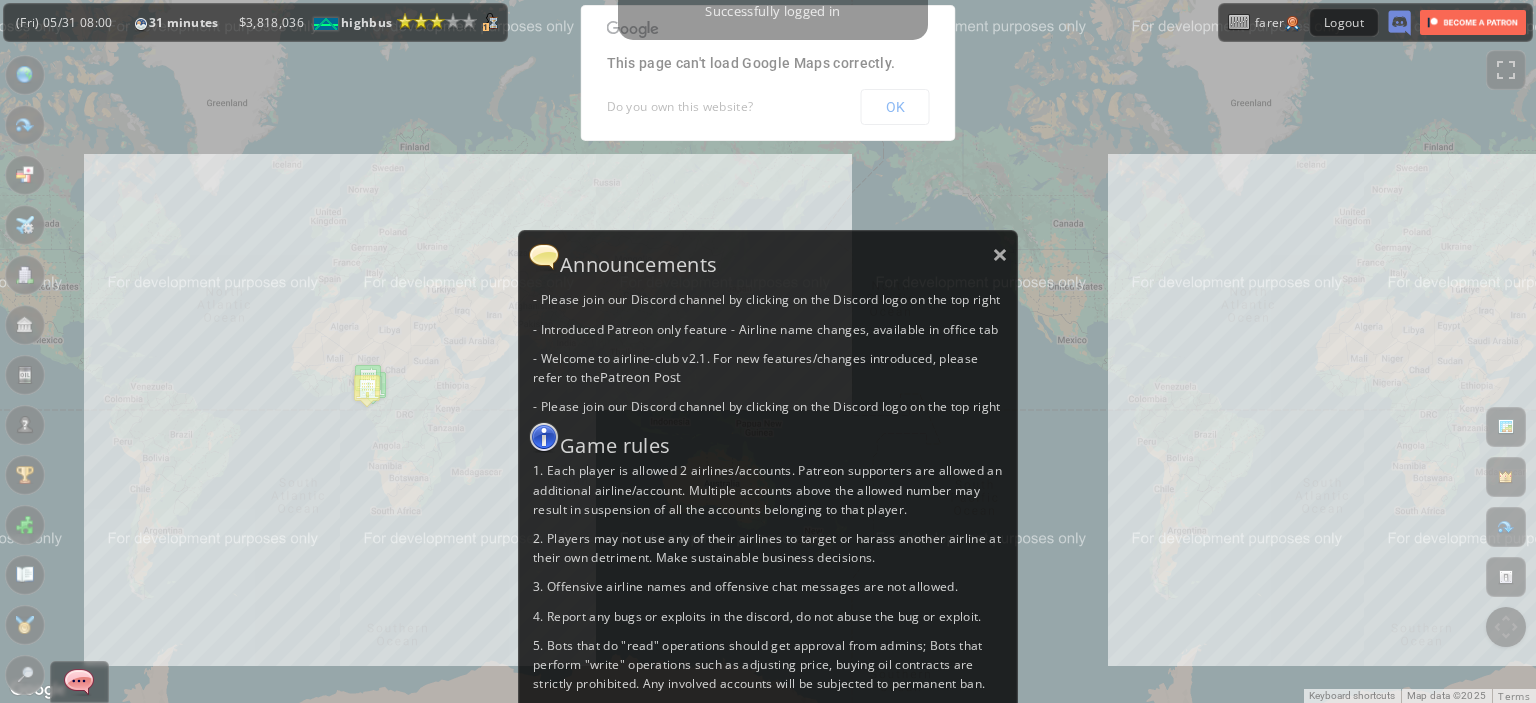 click on "Announcements" at bounding box center [768, 257] 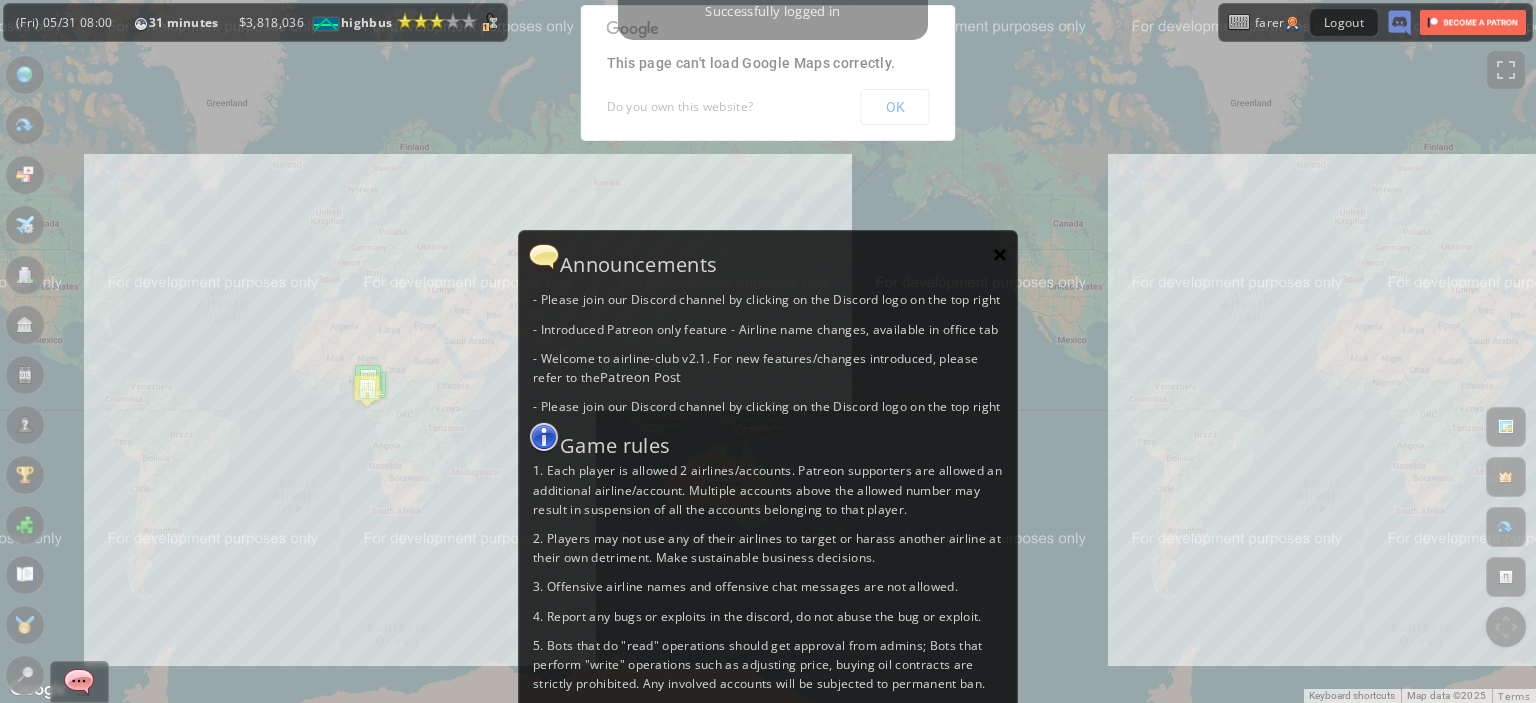 click on "×" at bounding box center [1000, 254] 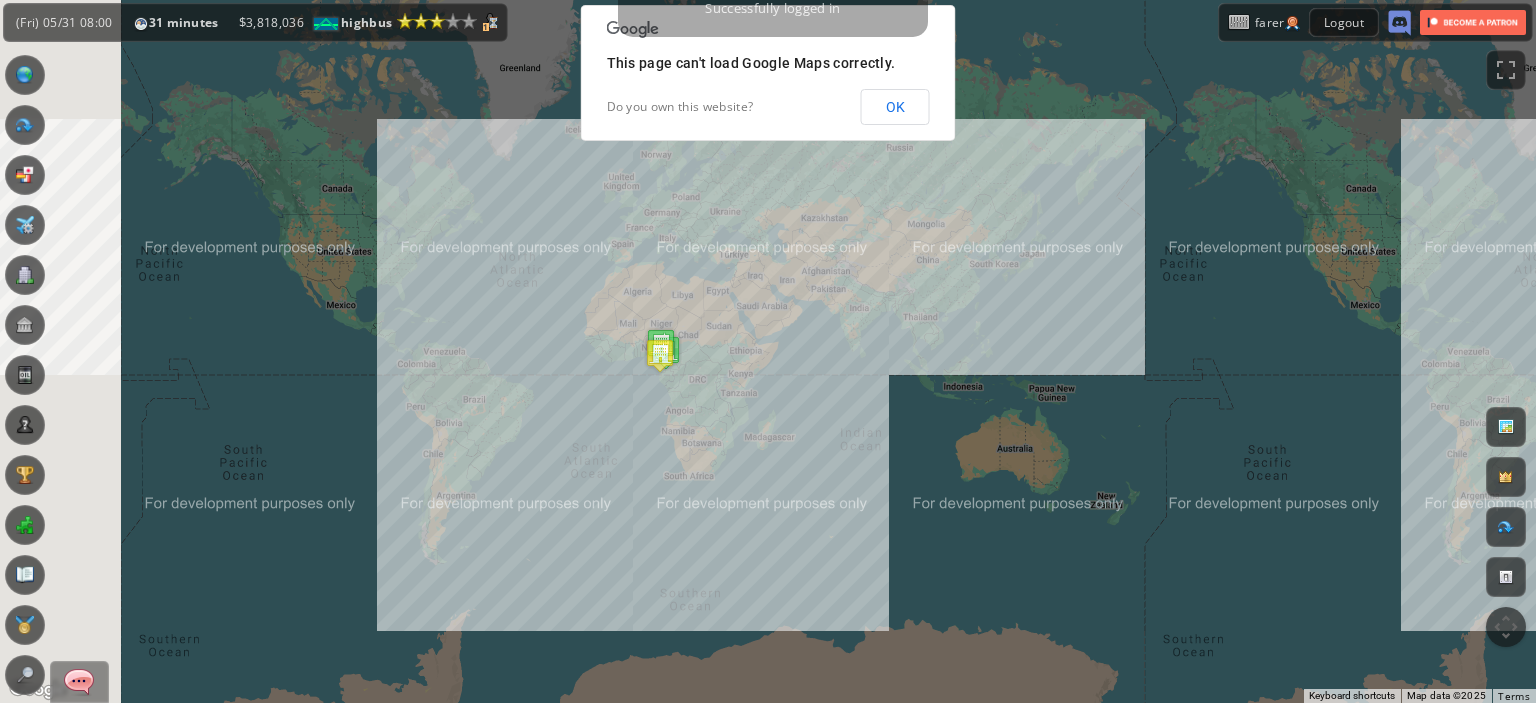 drag, startPoint x: 723, startPoint y: 358, endPoint x: 1064, endPoint y: 318, distance: 343.338 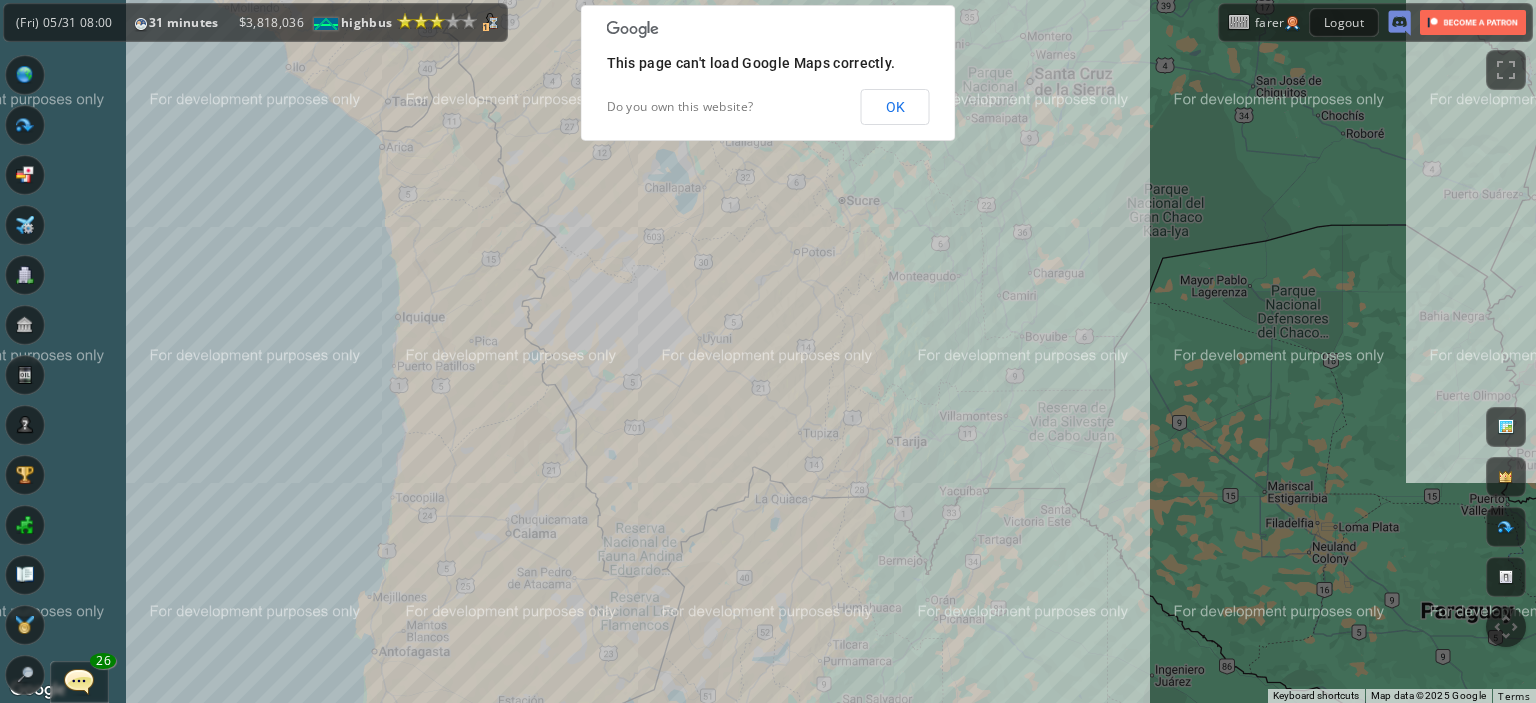 drag, startPoint x: 715, startPoint y: 349, endPoint x: 688, endPoint y: 334, distance: 30.88689 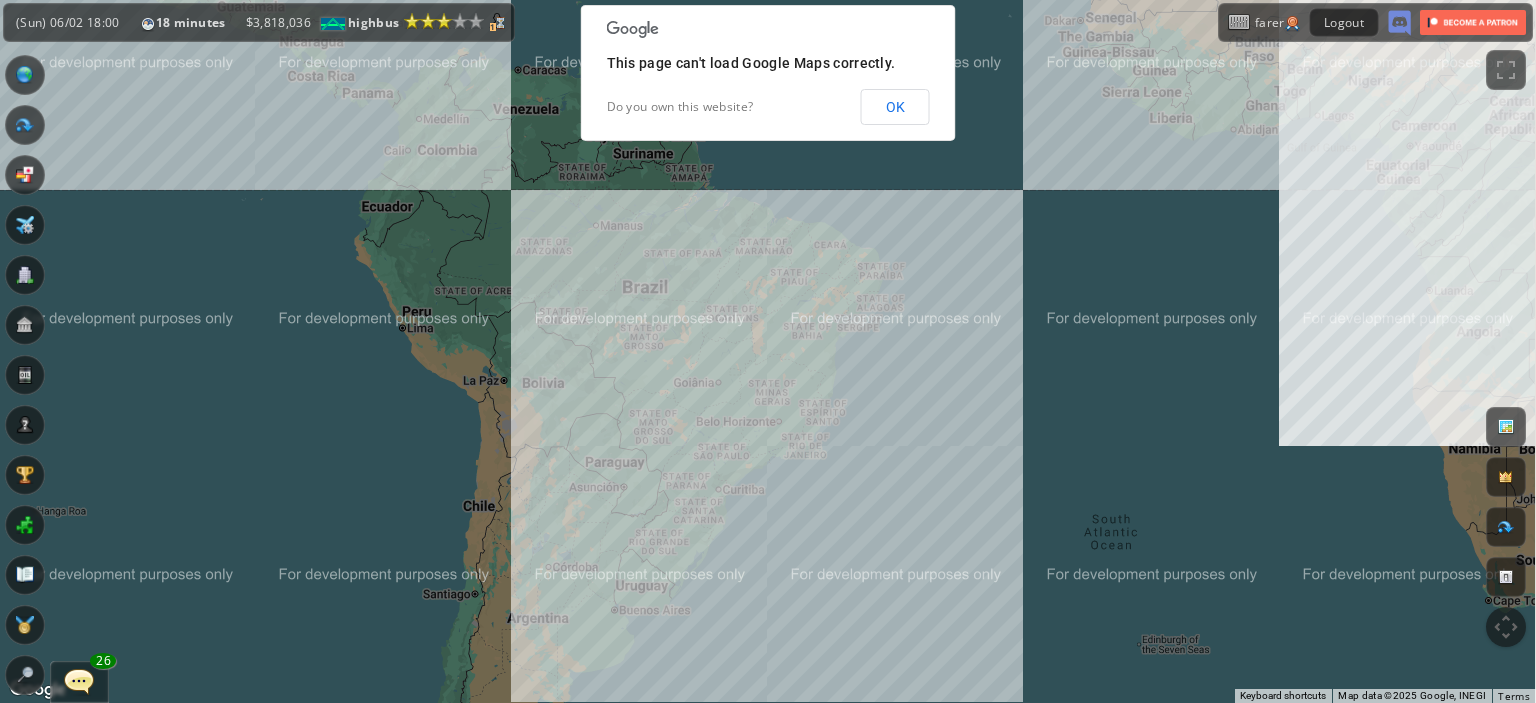 drag, startPoint x: 920, startPoint y: 514, endPoint x: 711, endPoint y: 633, distance: 240.50363 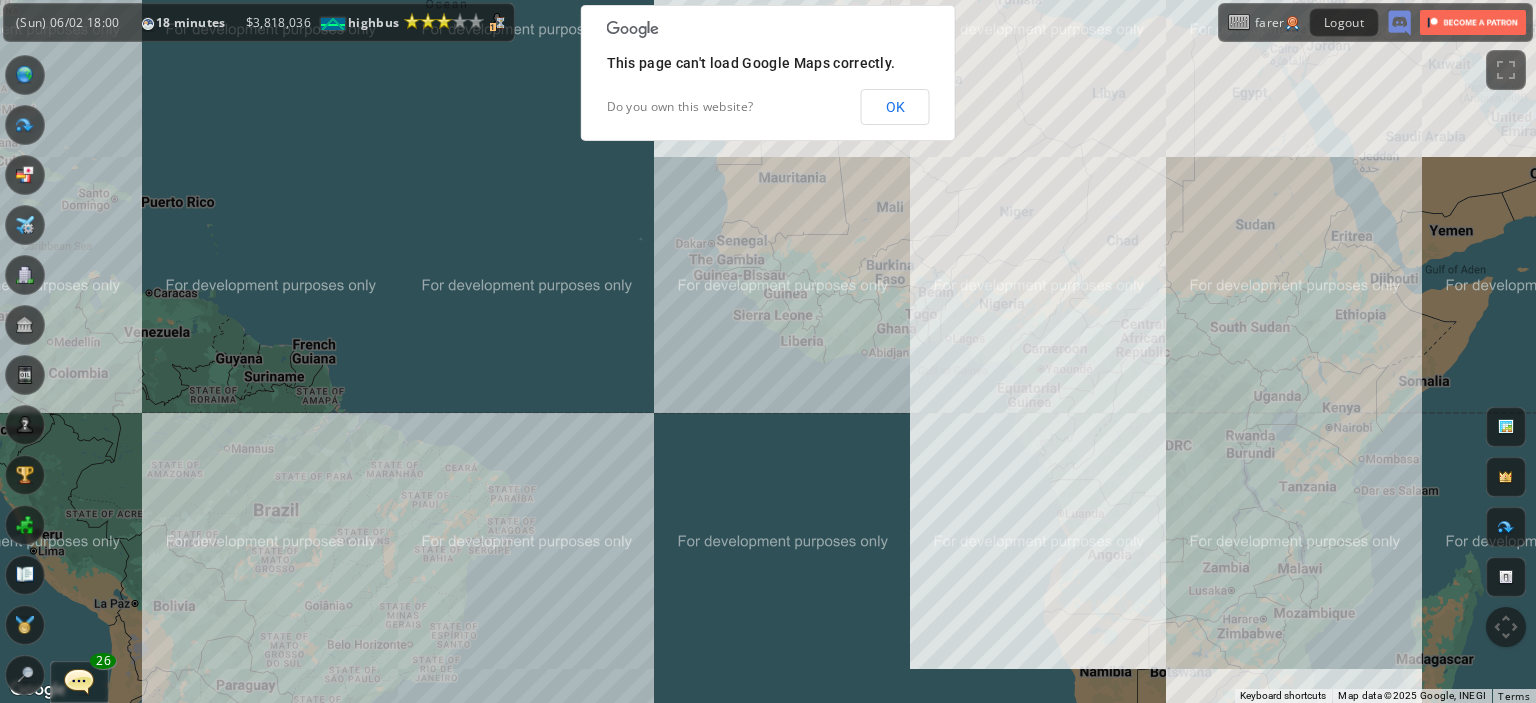 drag, startPoint x: 955, startPoint y: 429, endPoint x: 759, endPoint y: 295, distance: 237.42789 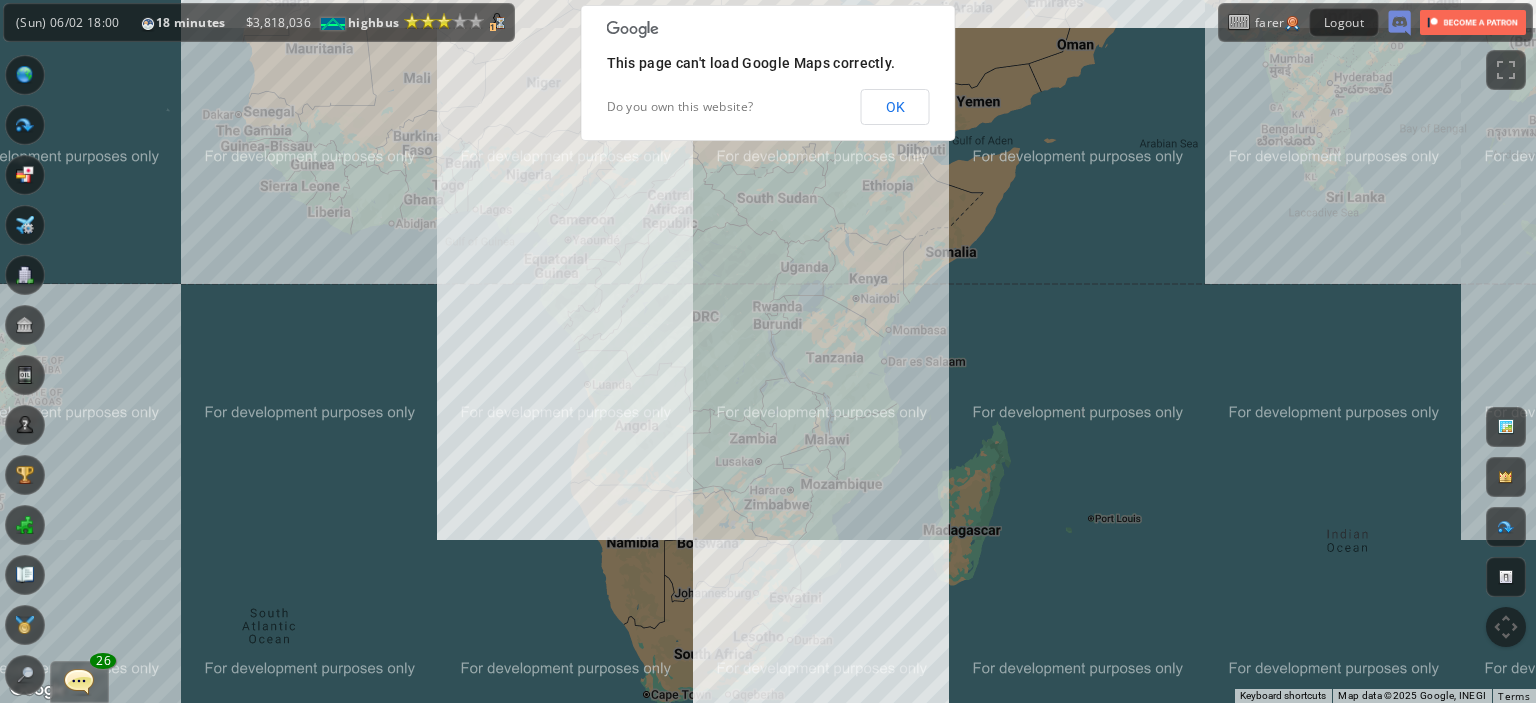 drag, startPoint x: 945, startPoint y: 302, endPoint x: 1010, endPoint y: 595, distance: 300.12332 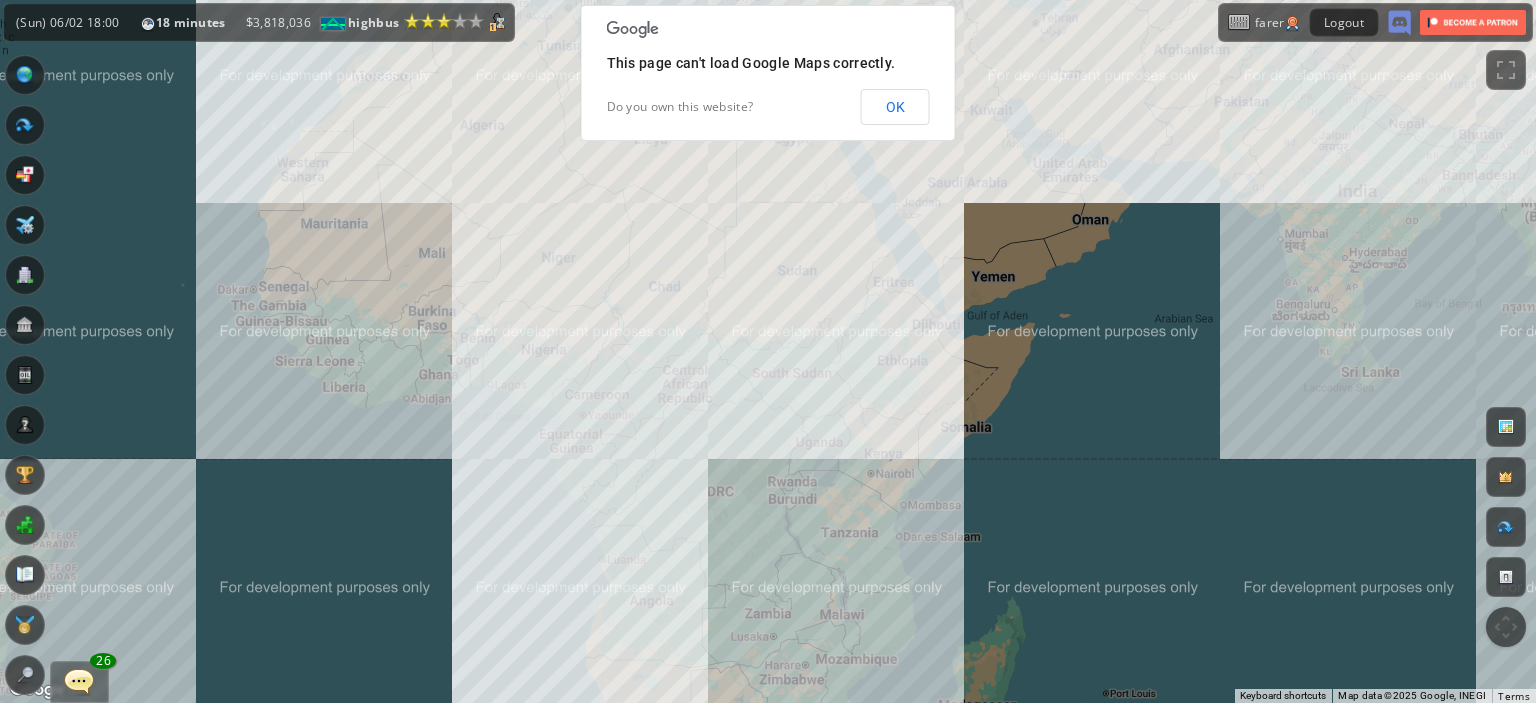 drag, startPoint x: 1056, startPoint y: 431, endPoint x: 879, endPoint y: 612, distance: 253.16003 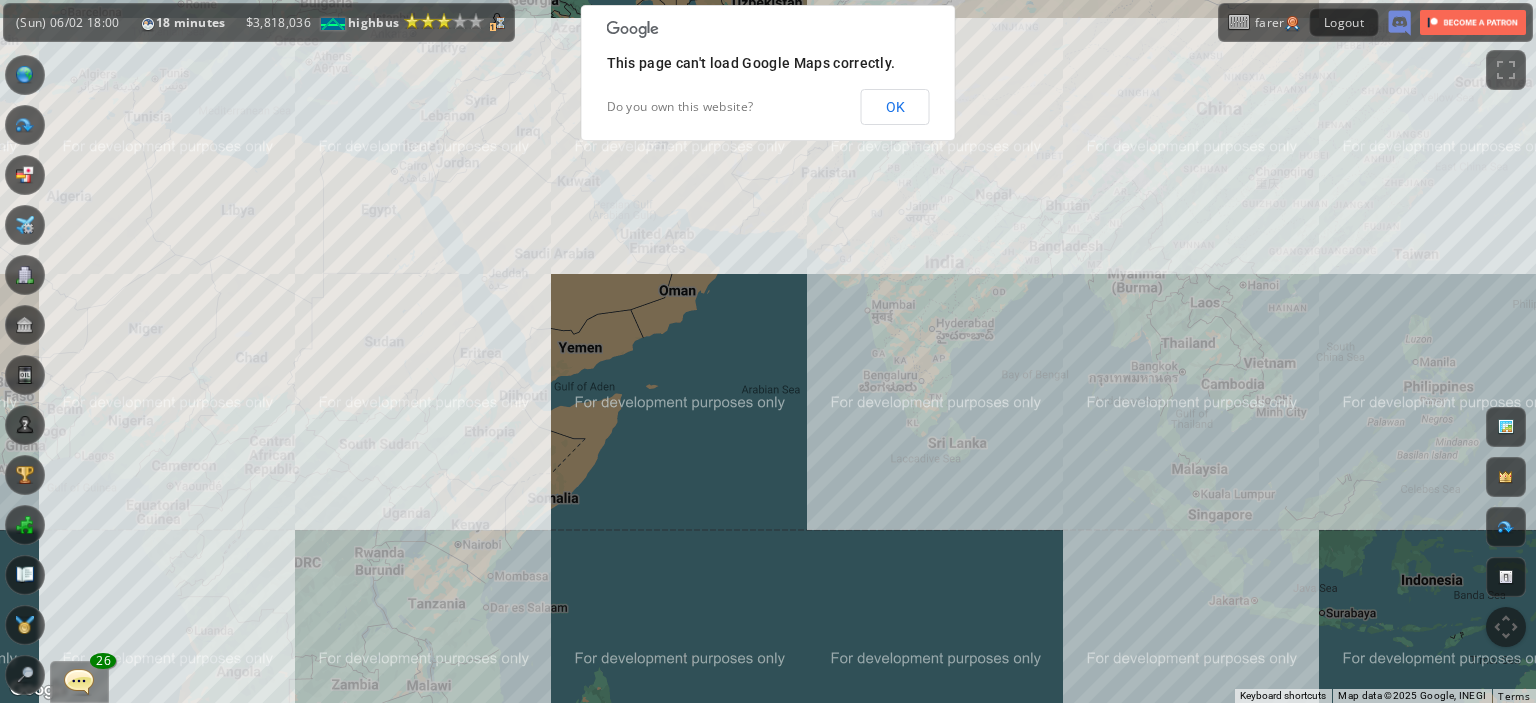 drag, startPoint x: 1083, startPoint y: 542, endPoint x: 890, endPoint y: 479, distance: 203.02217 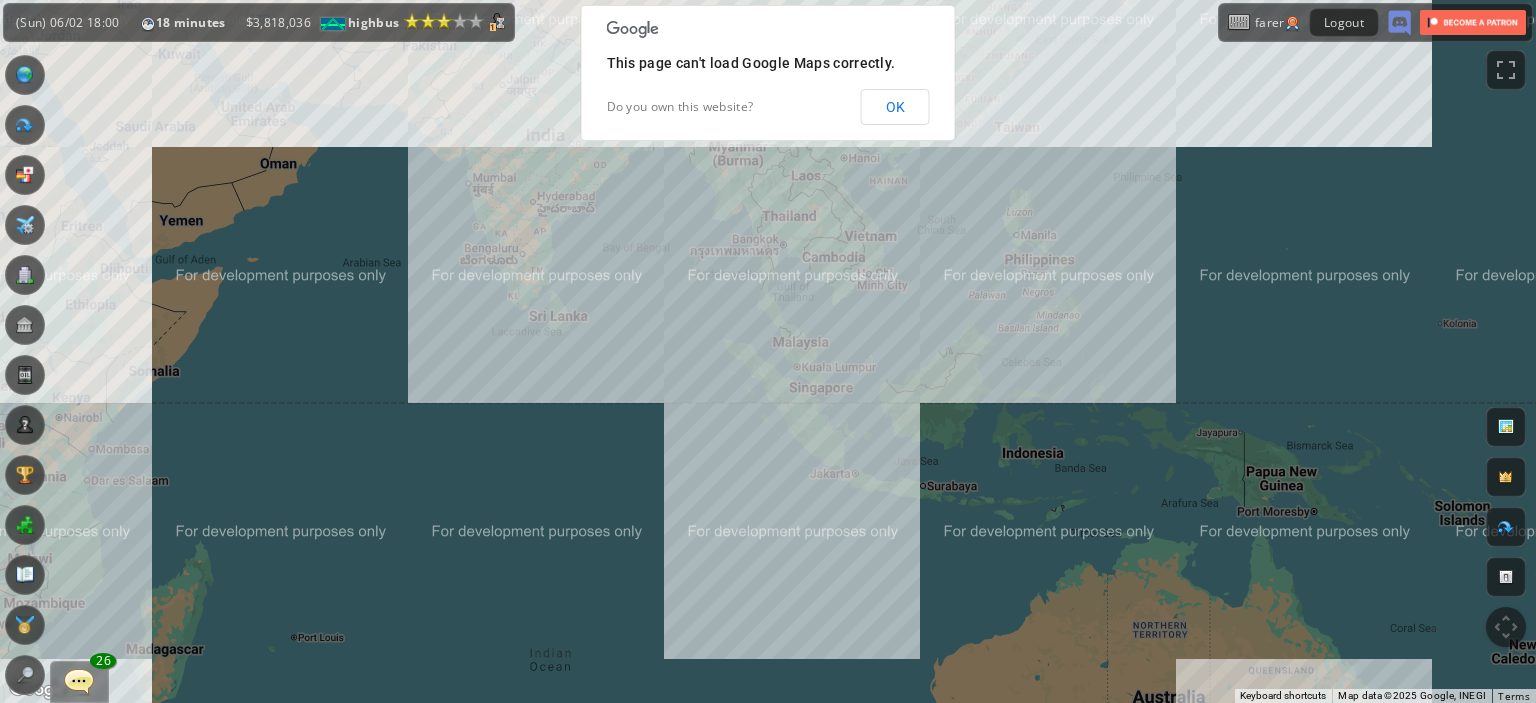 drag, startPoint x: 890, startPoint y: 479, endPoint x: 738, endPoint y: 435, distance: 158.24033 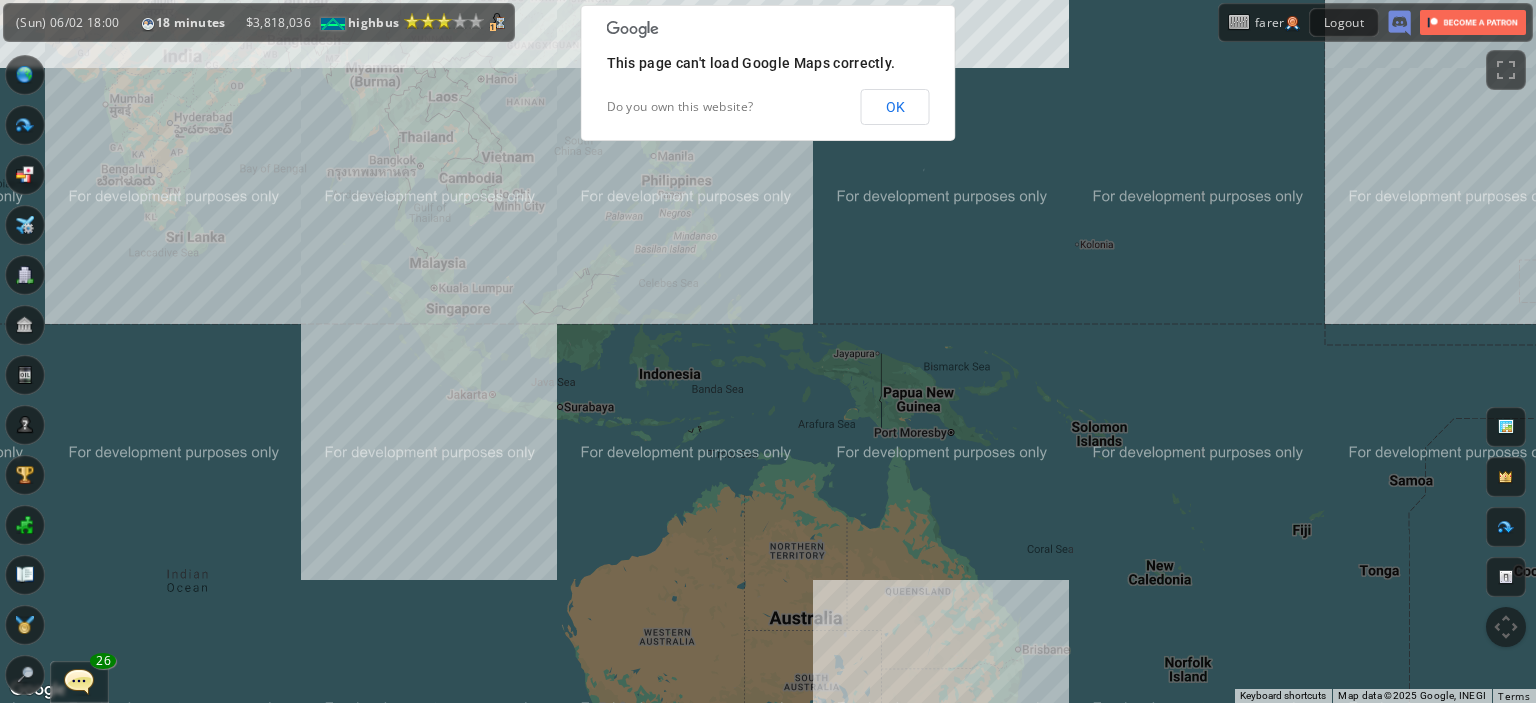 drag, startPoint x: 735, startPoint y: 343, endPoint x: 1005, endPoint y: 380, distance: 272.5234 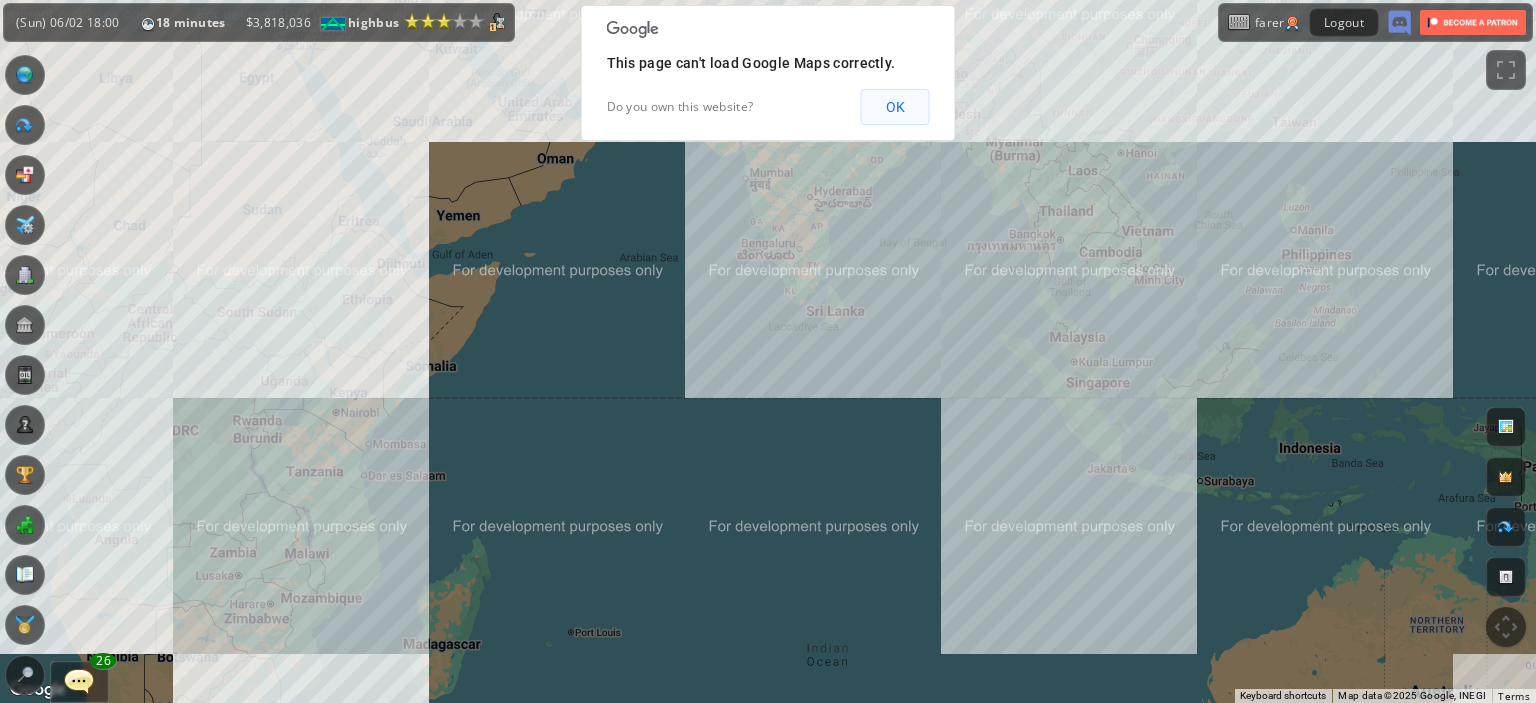 click on "OK" at bounding box center [895, 107] 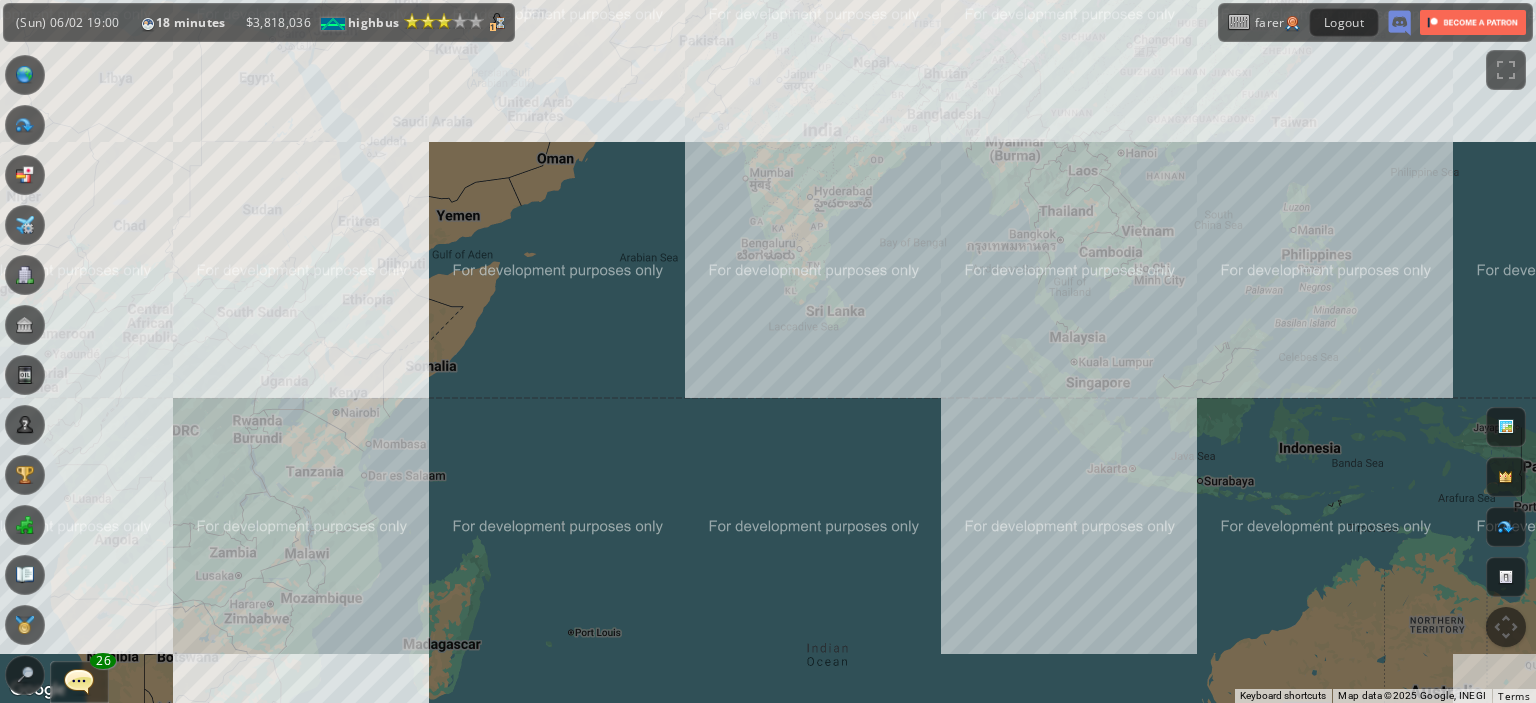 drag, startPoint x: 713, startPoint y: 359, endPoint x: 957, endPoint y: 454, distance: 261.84155 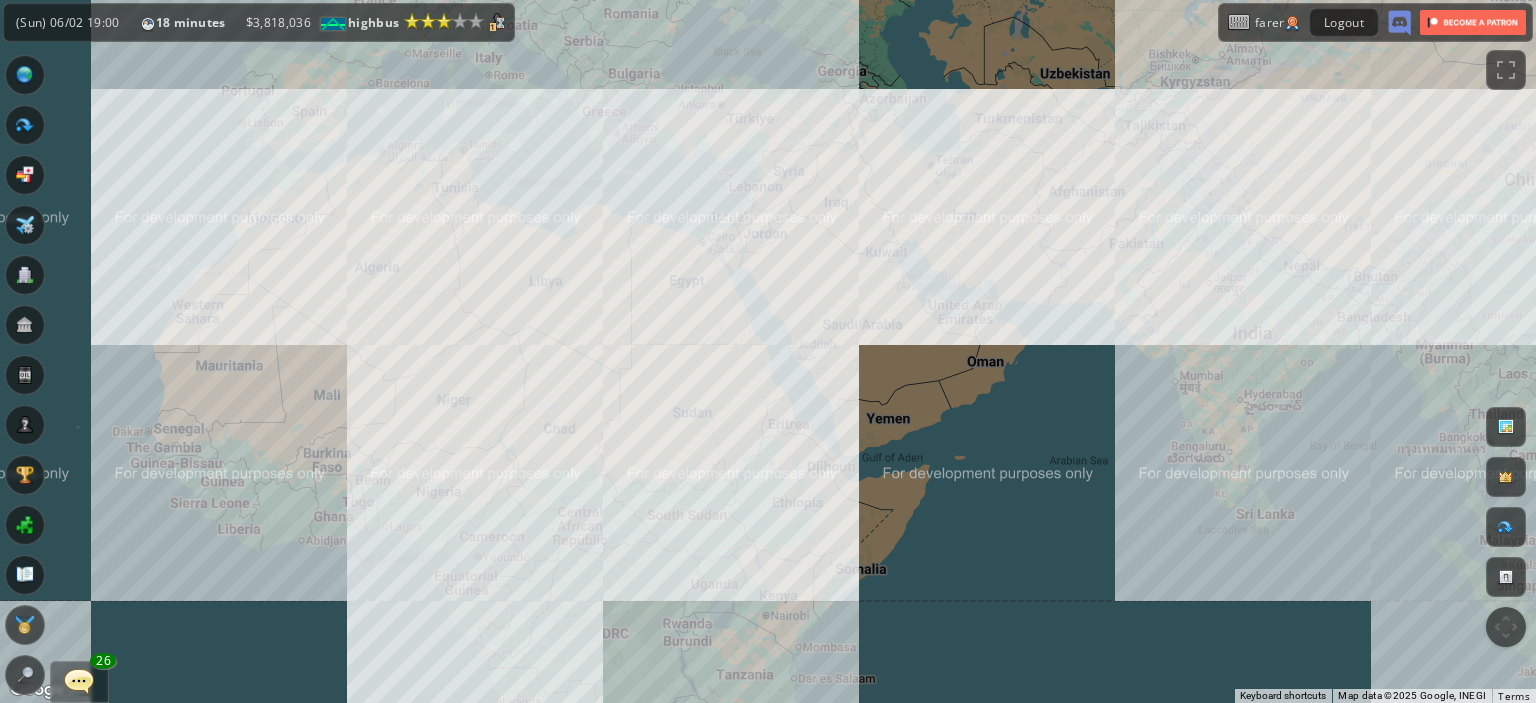 click on "To navigate, press the arrow keys." at bounding box center (768, 351) 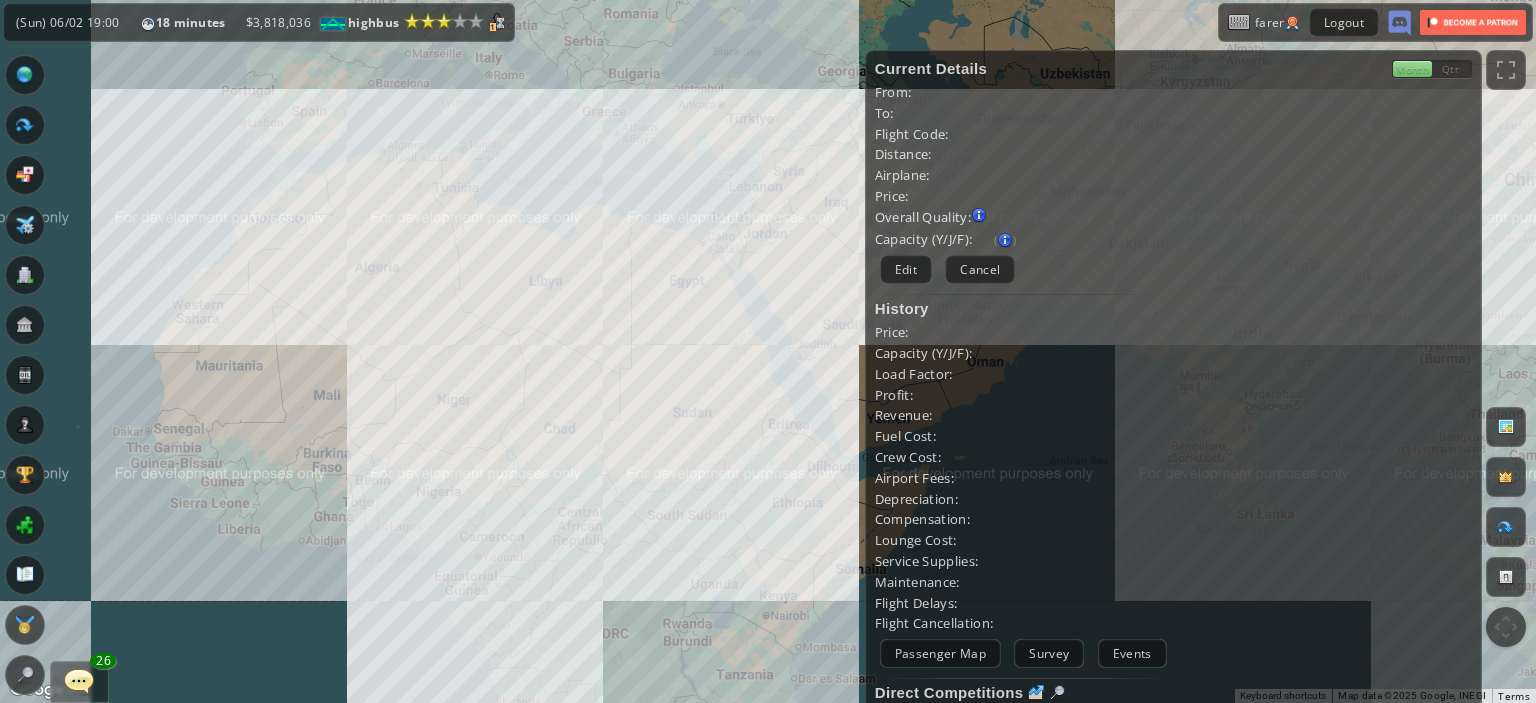 drag, startPoint x: 623, startPoint y: 487, endPoint x: 709, endPoint y: 334, distance: 175.51353 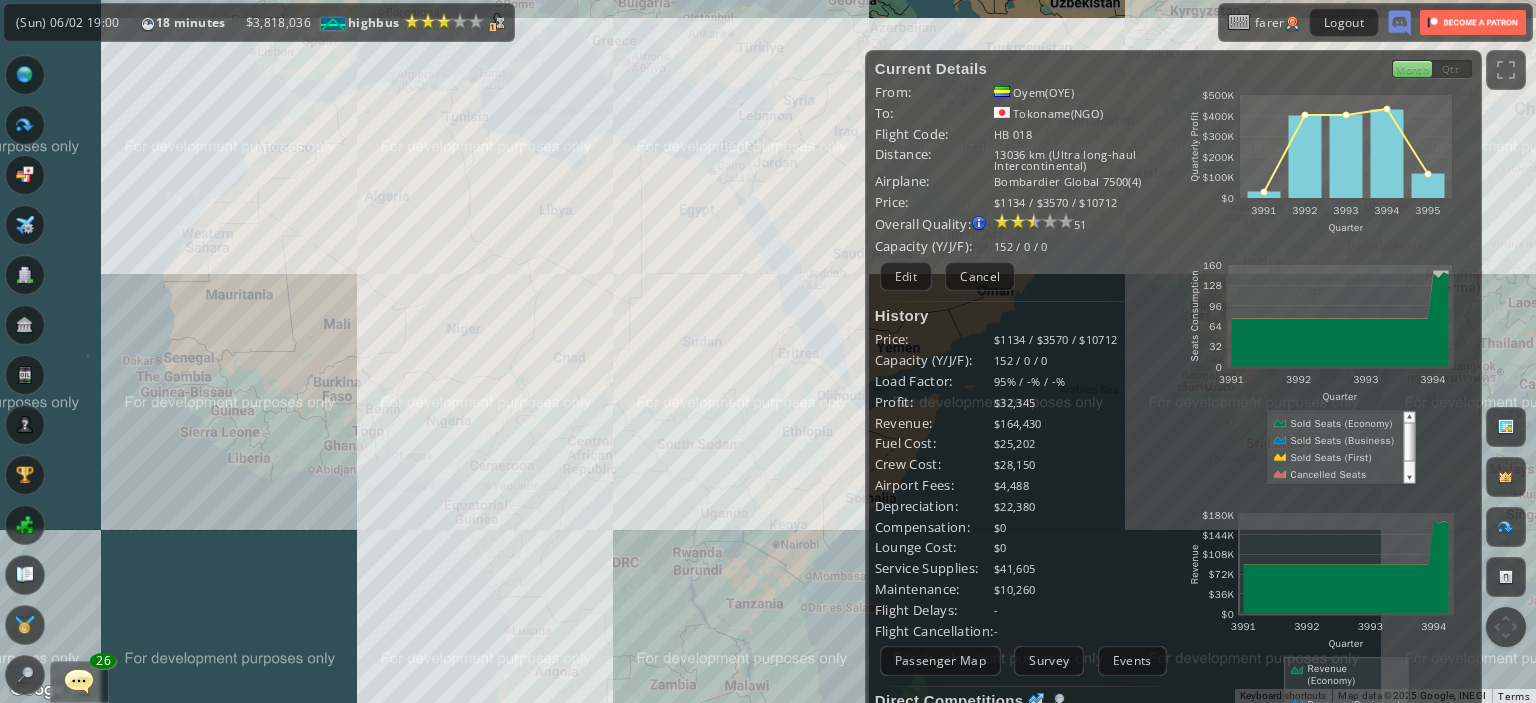 drag, startPoint x: 709, startPoint y: 334, endPoint x: 692, endPoint y: 311, distance: 28.600698 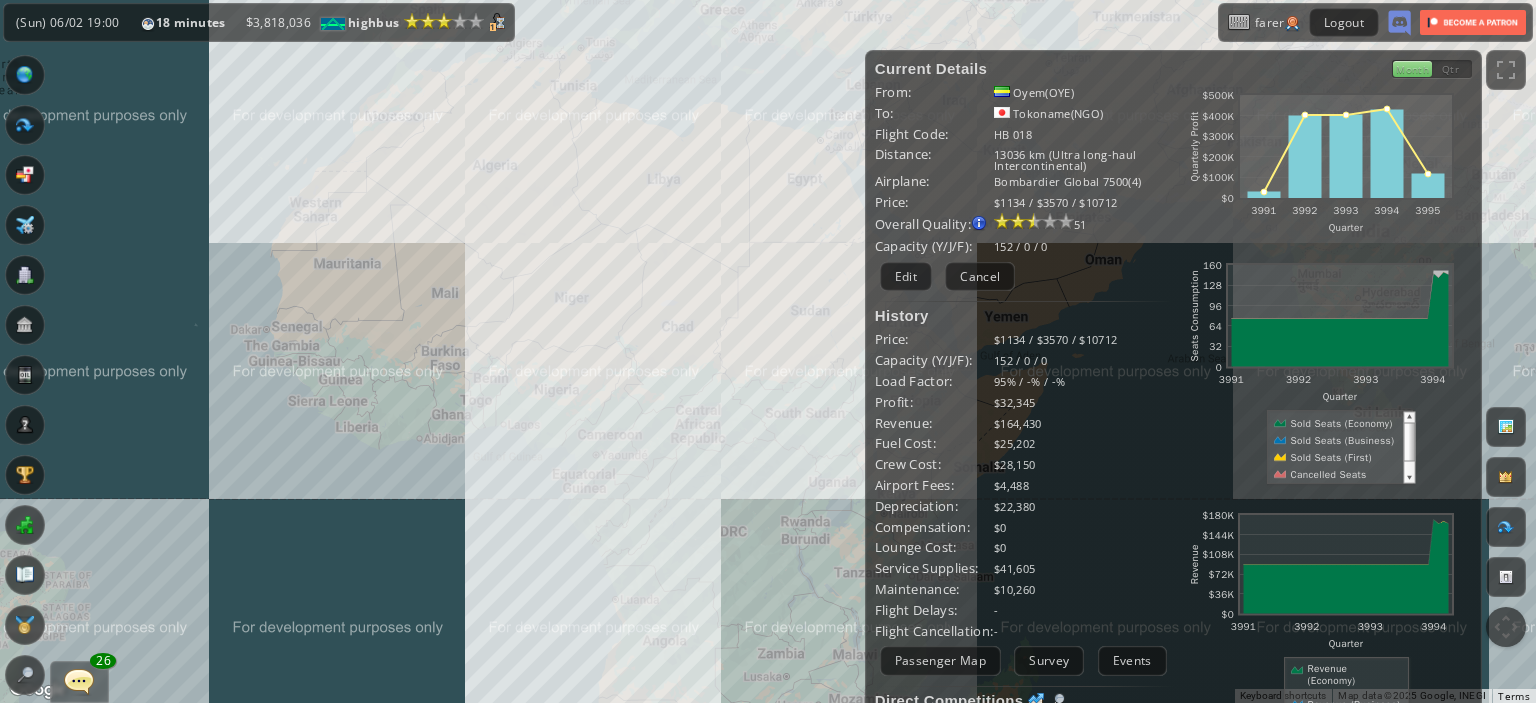 drag, startPoint x: 692, startPoint y: 311, endPoint x: 688, endPoint y: 299, distance: 12.649111 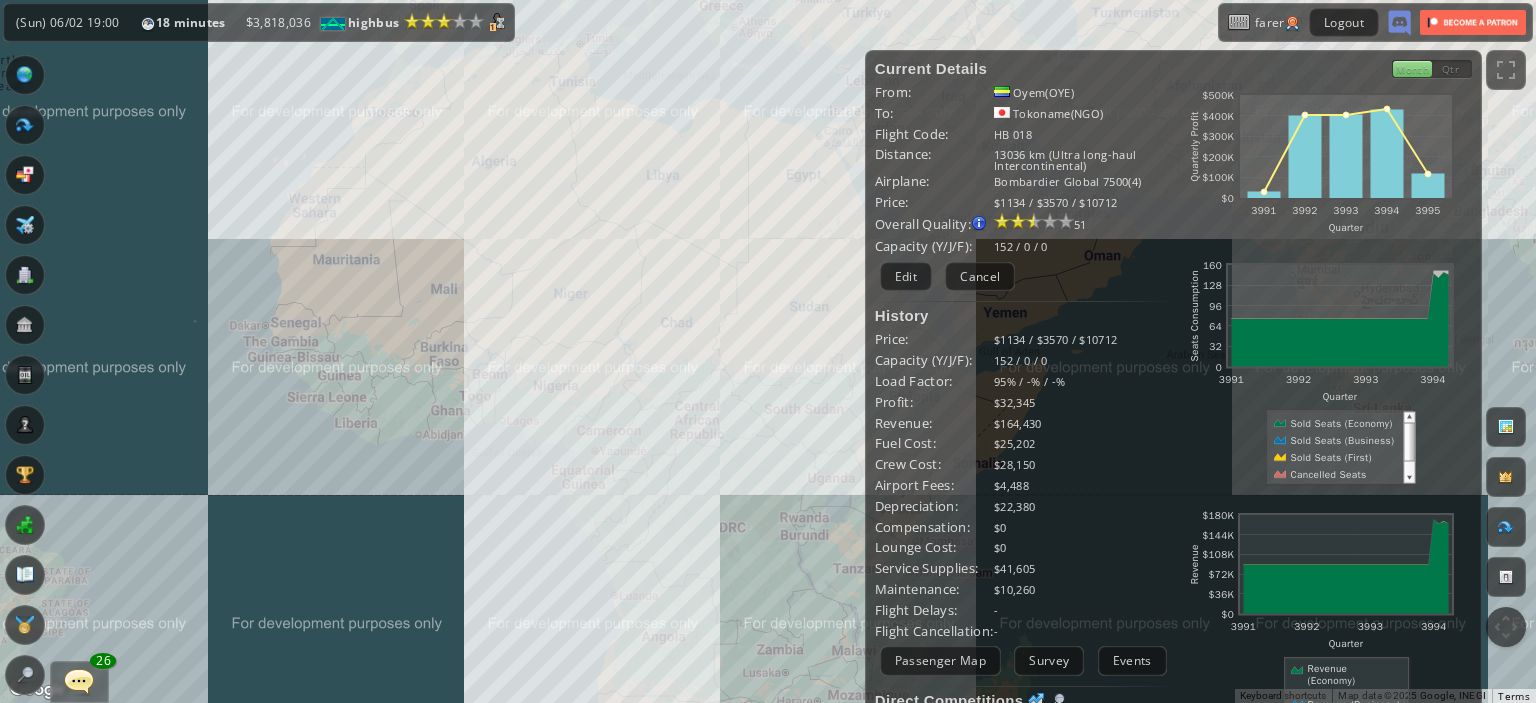 click on "To navigate, press the arrow keys." at bounding box center [768, 351] 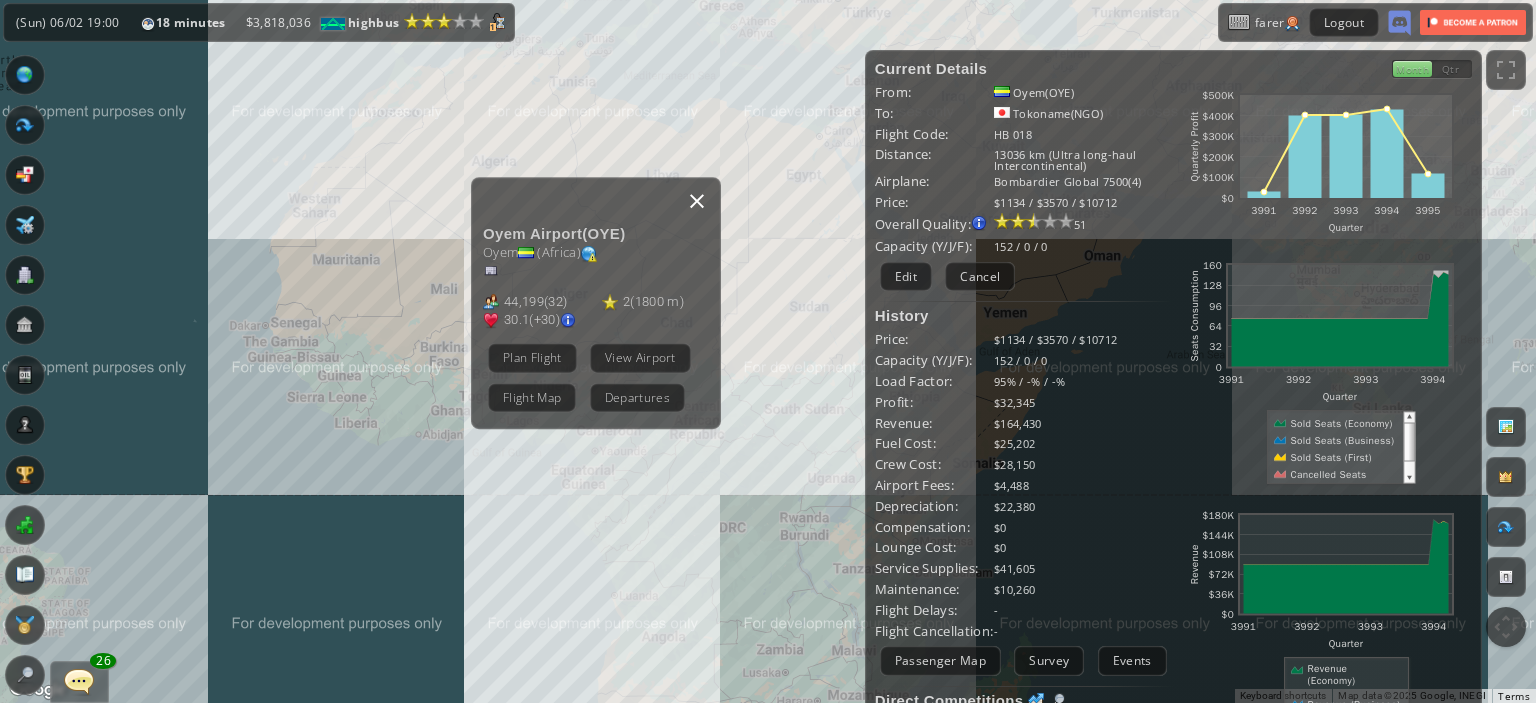 click at bounding box center [697, 201] 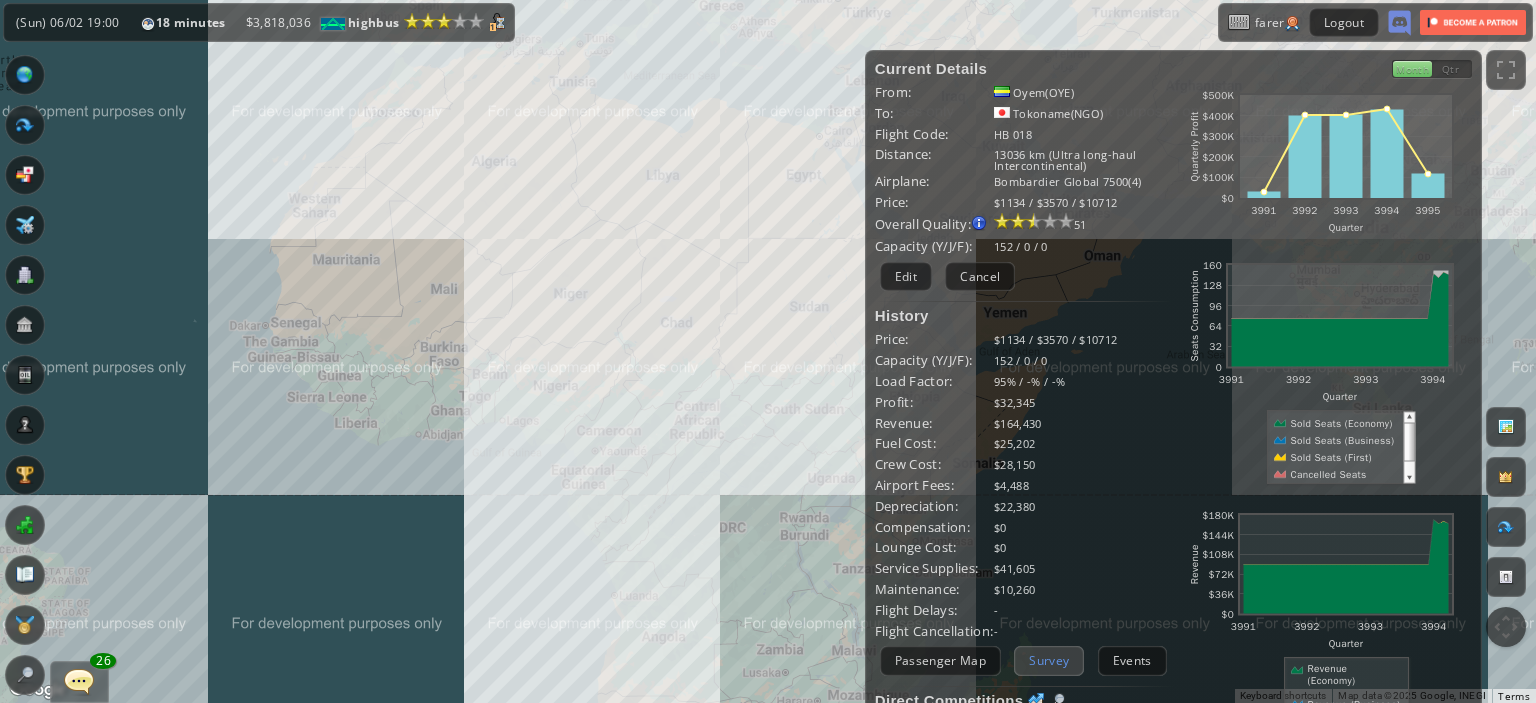 click on "Survey" at bounding box center [1049, 660] 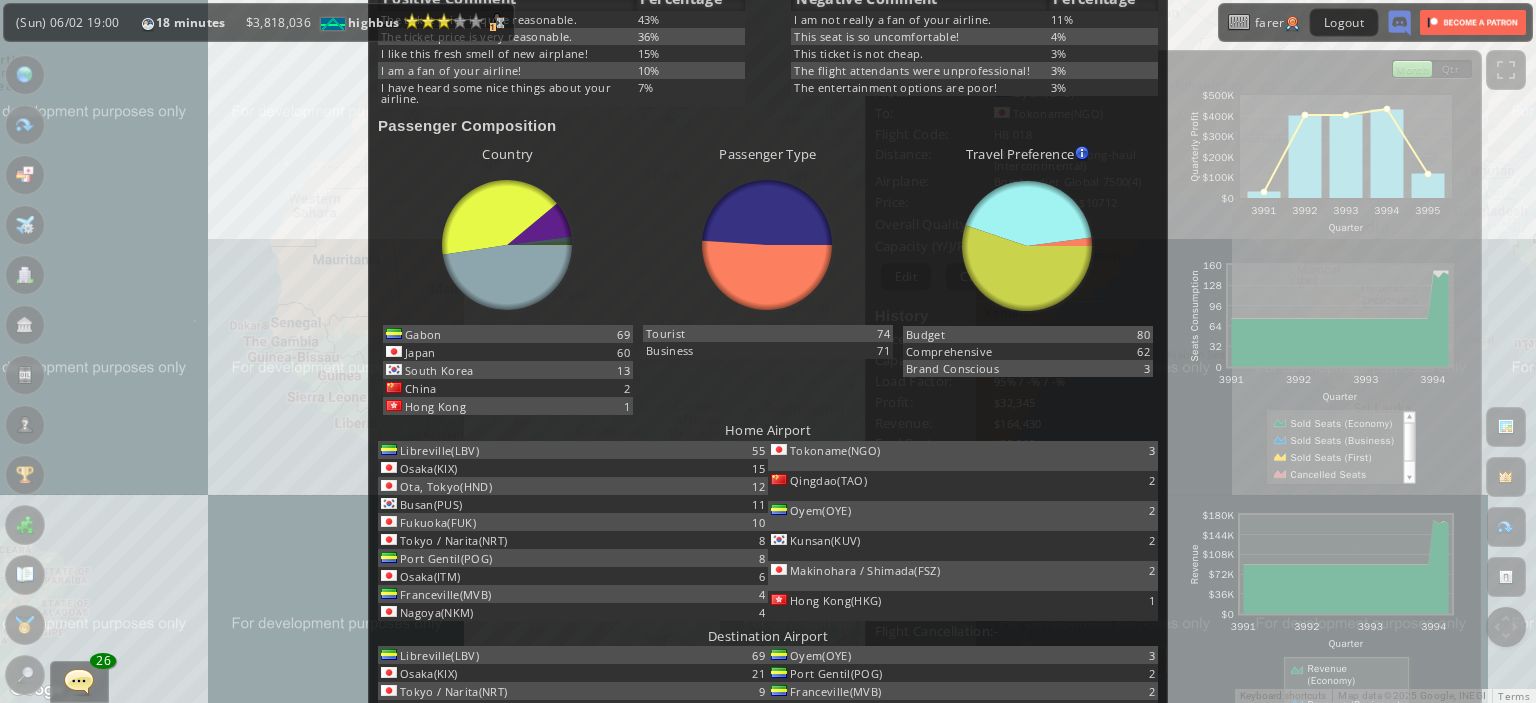 scroll, scrollTop: 0, scrollLeft: 0, axis: both 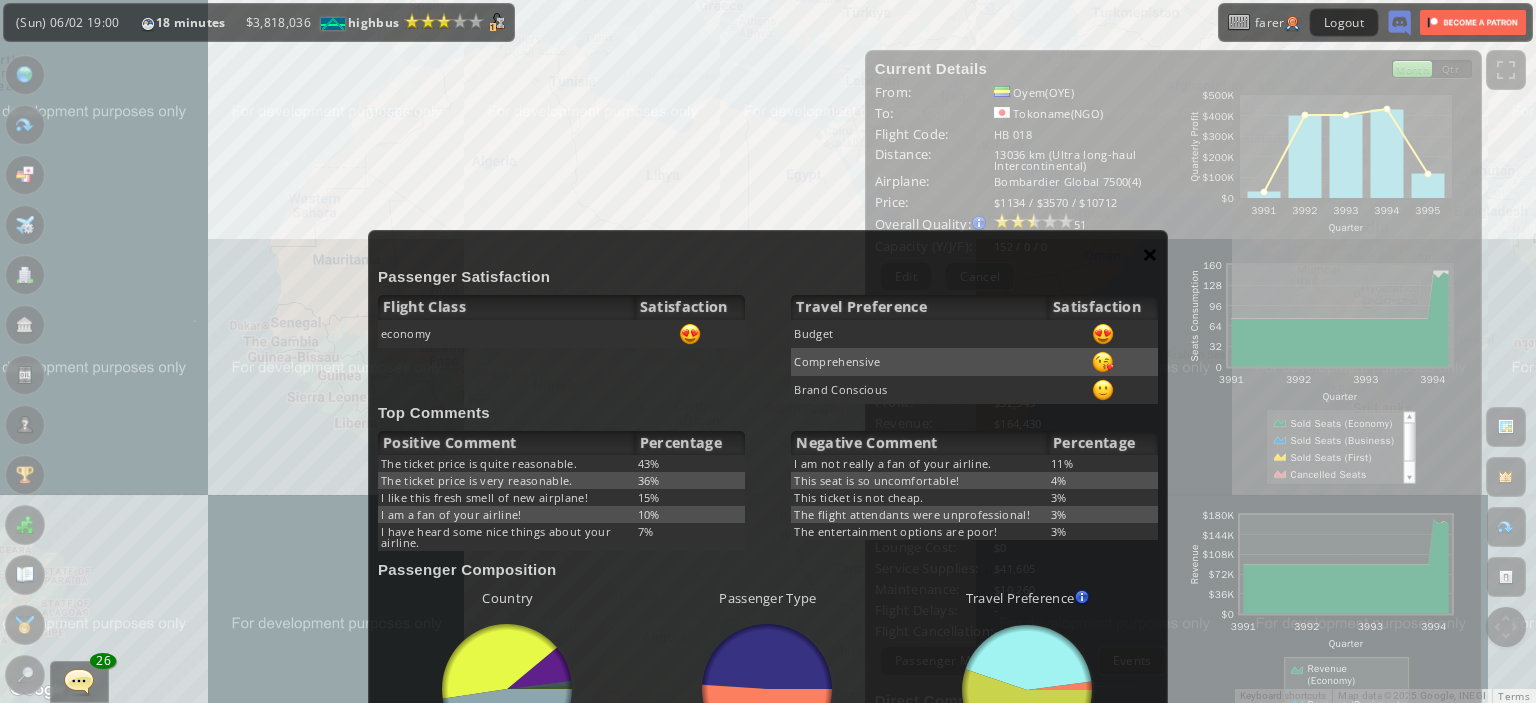 click on "×" at bounding box center [1150, 254] 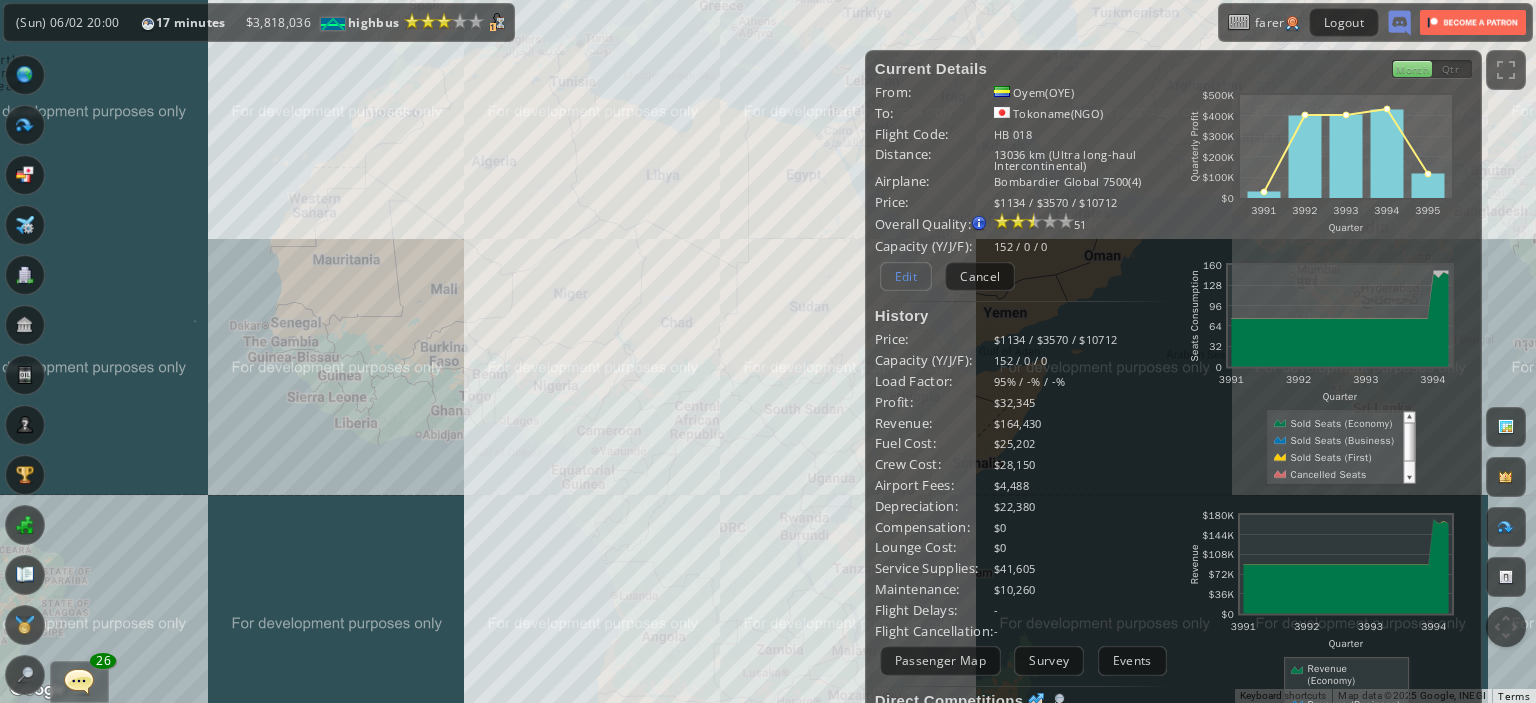 click on "Edit" at bounding box center [906, 276] 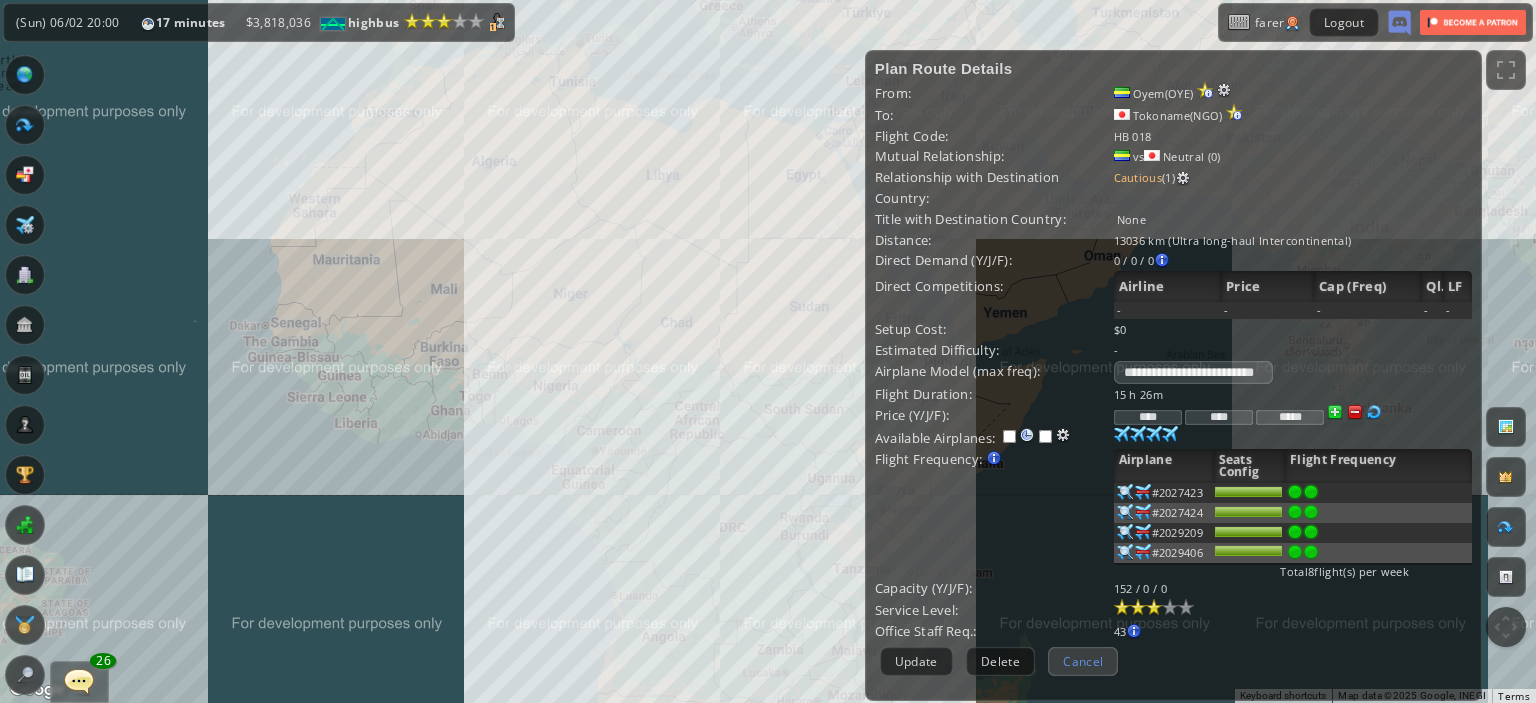 click on "Cancel" at bounding box center (1083, 661) 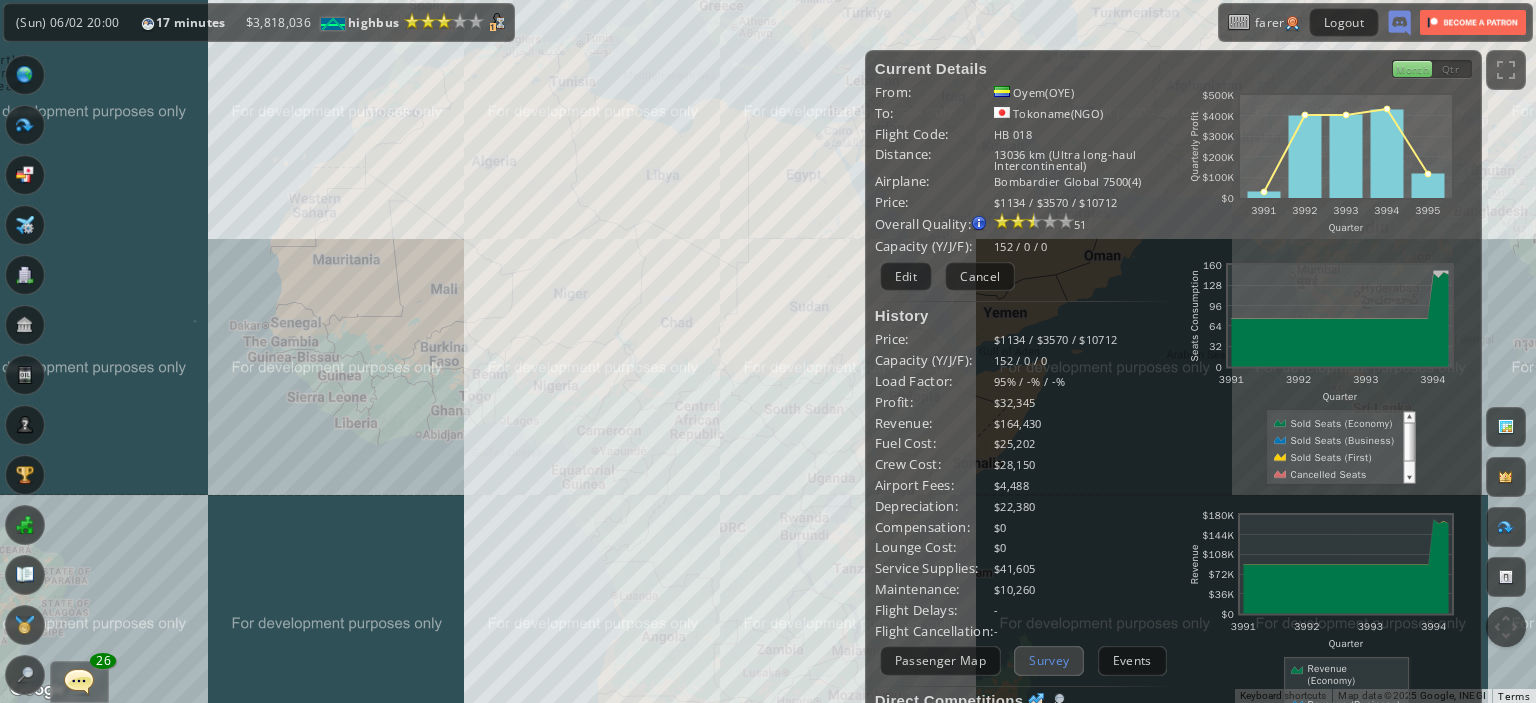 click on "Survey" at bounding box center [1049, 660] 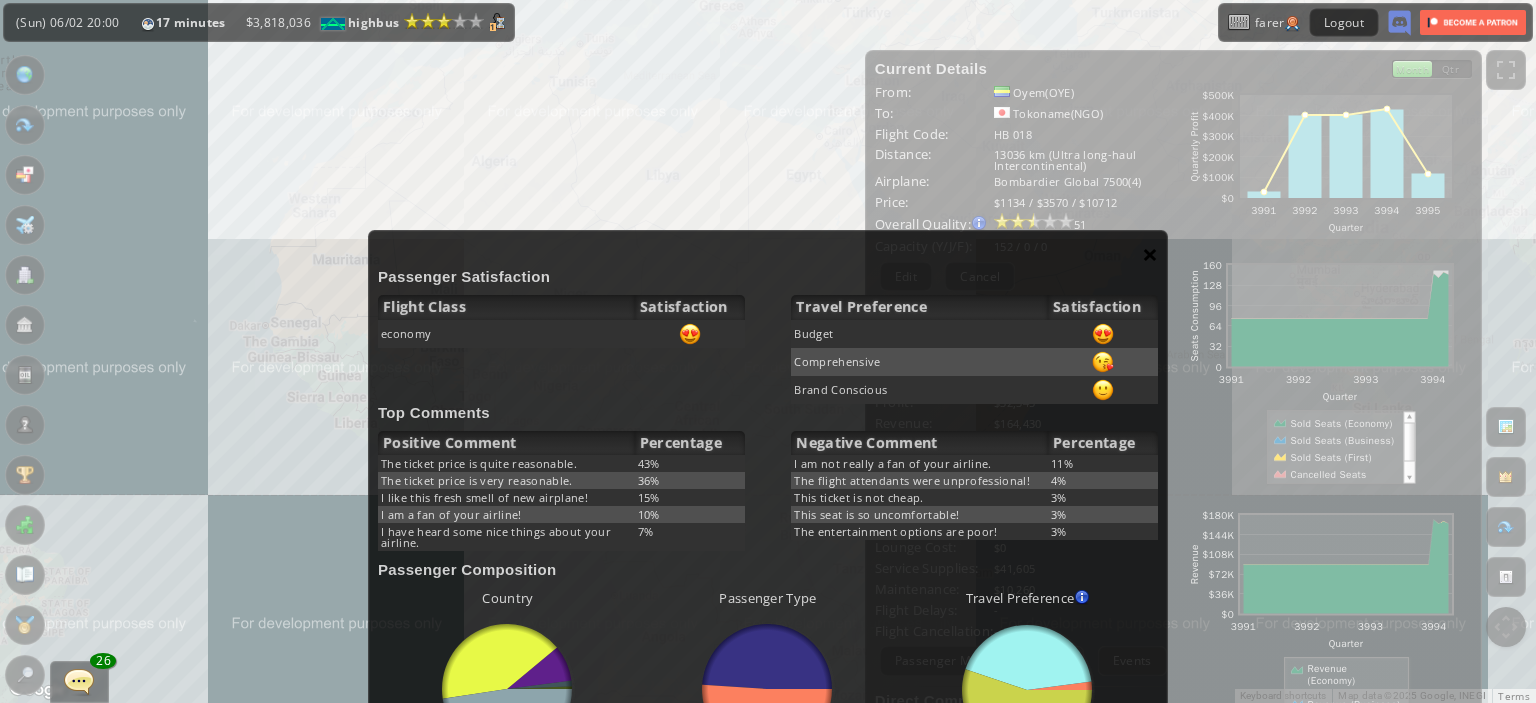 click on "×" at bounding box center (1150, 254) 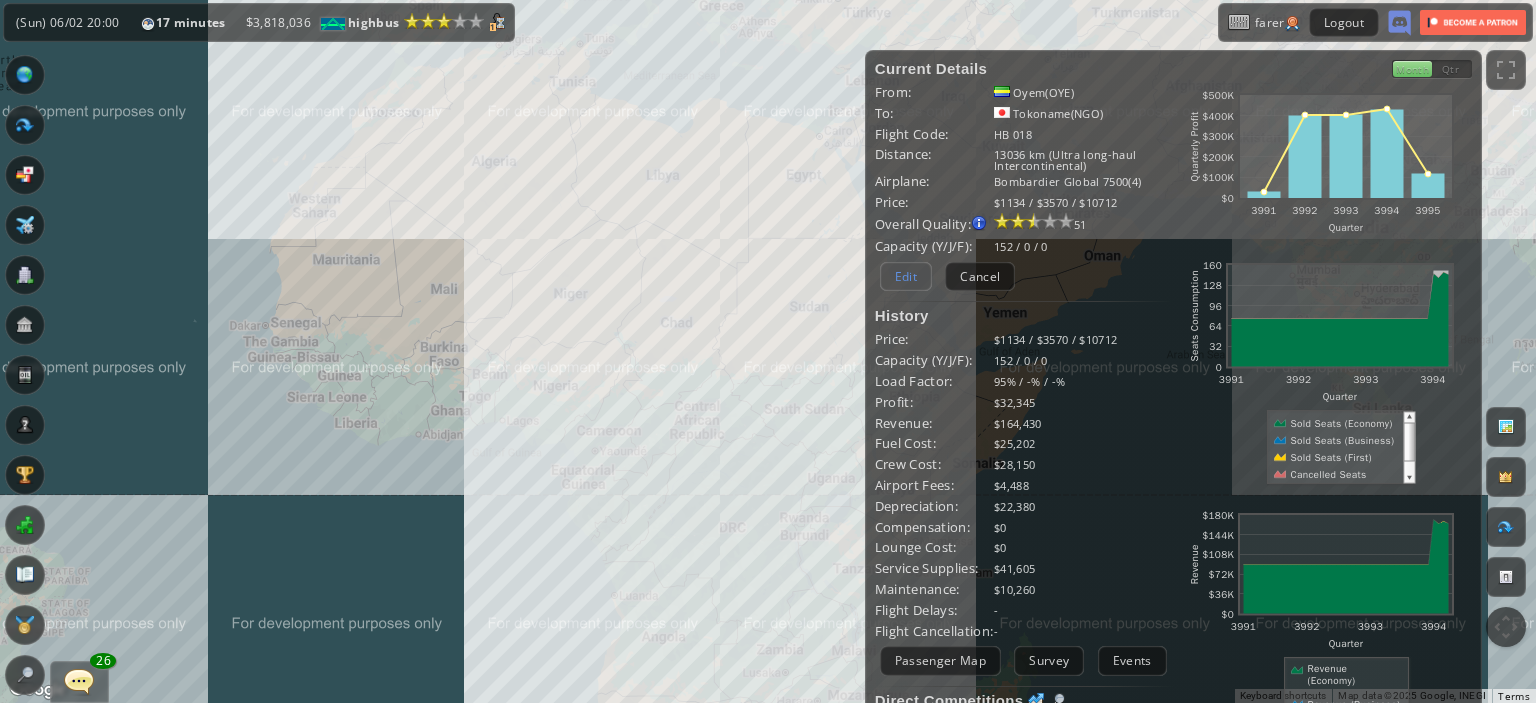 click on "Edit" at bounding box center (906, 276) 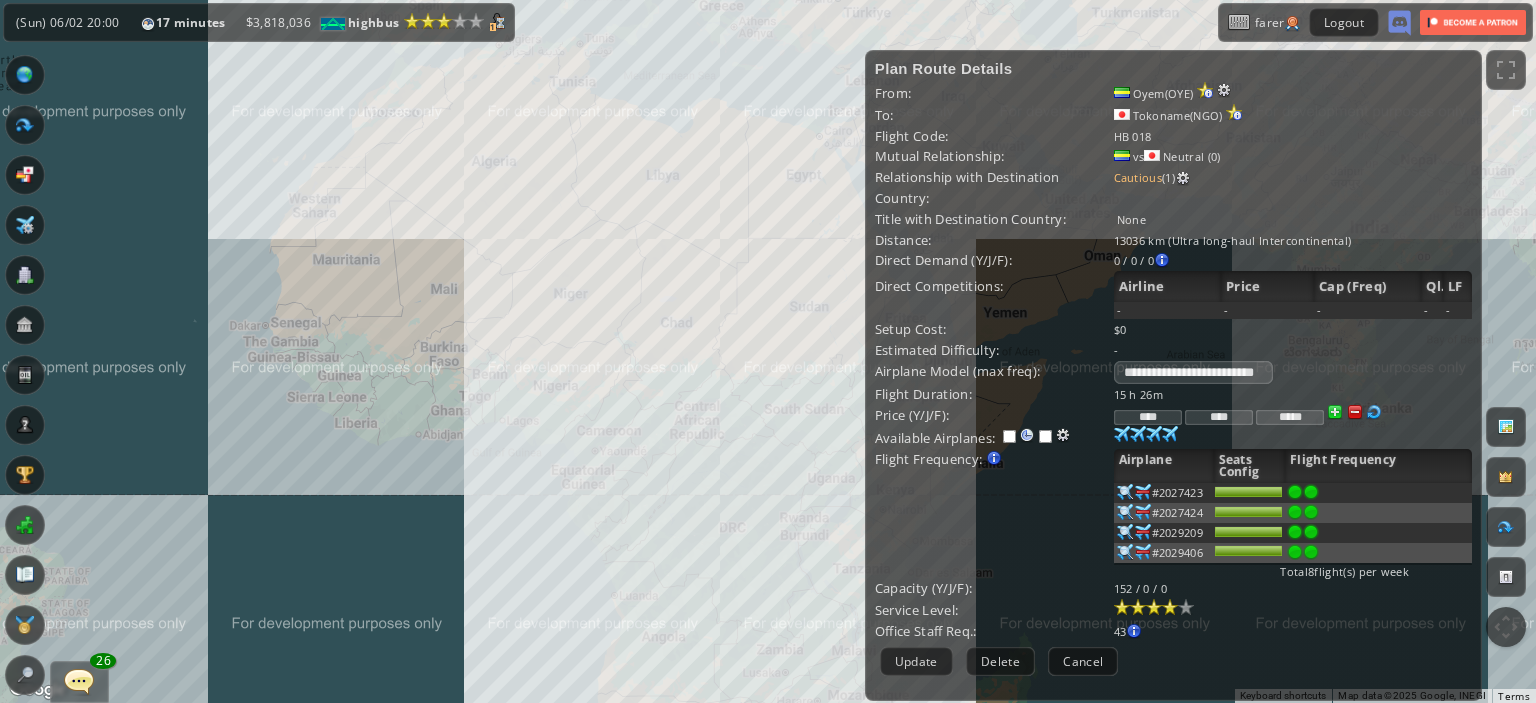 click at bounding box center [1170, 607] 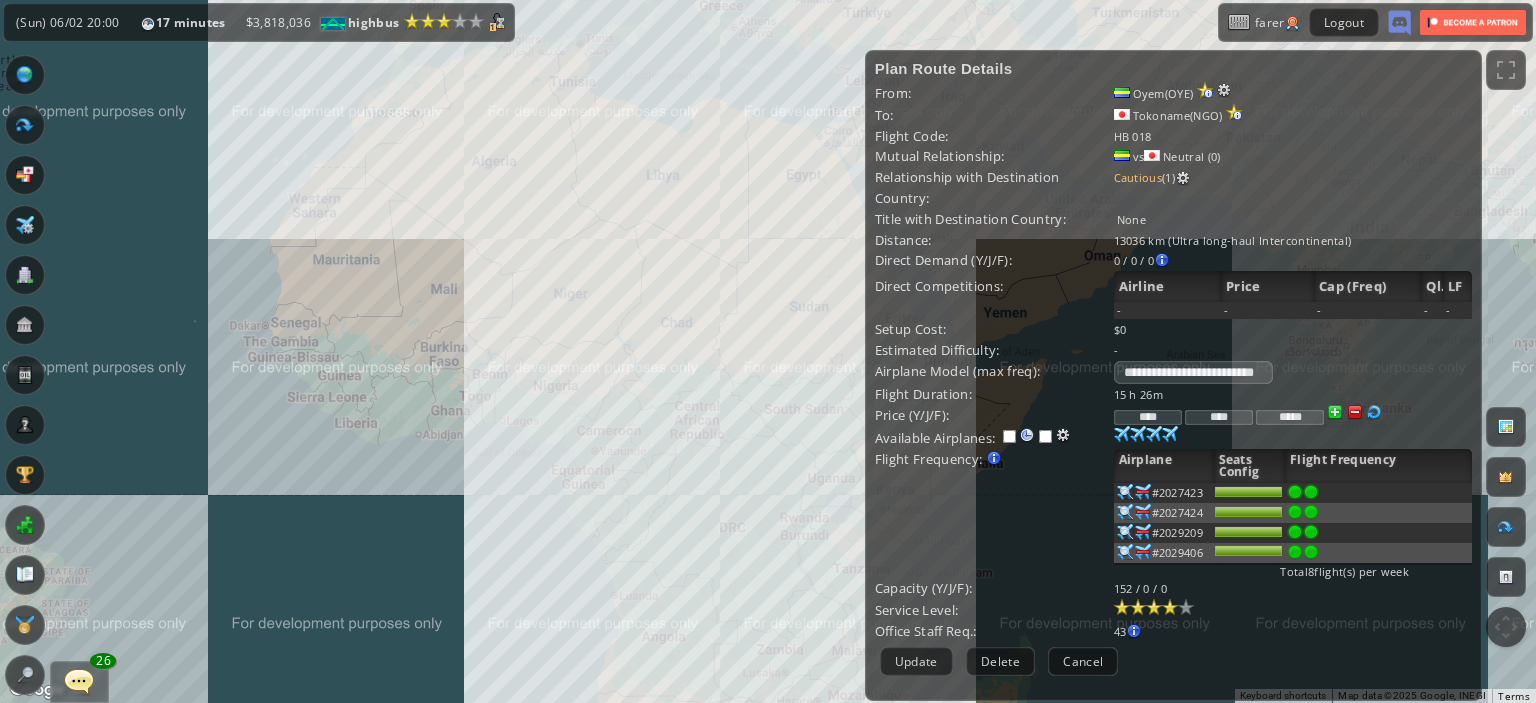 click on "****" at bounding box center [1148, 417] 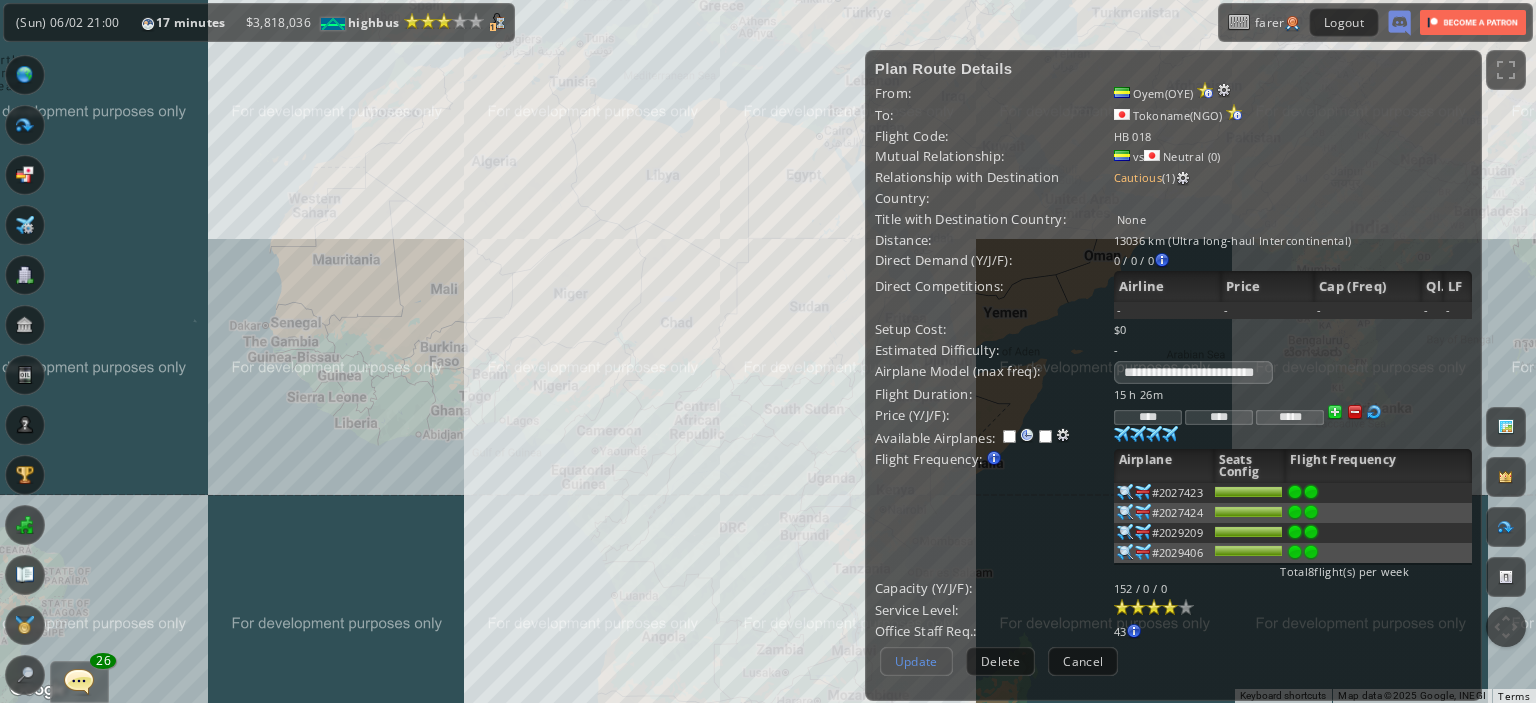 type on "****" 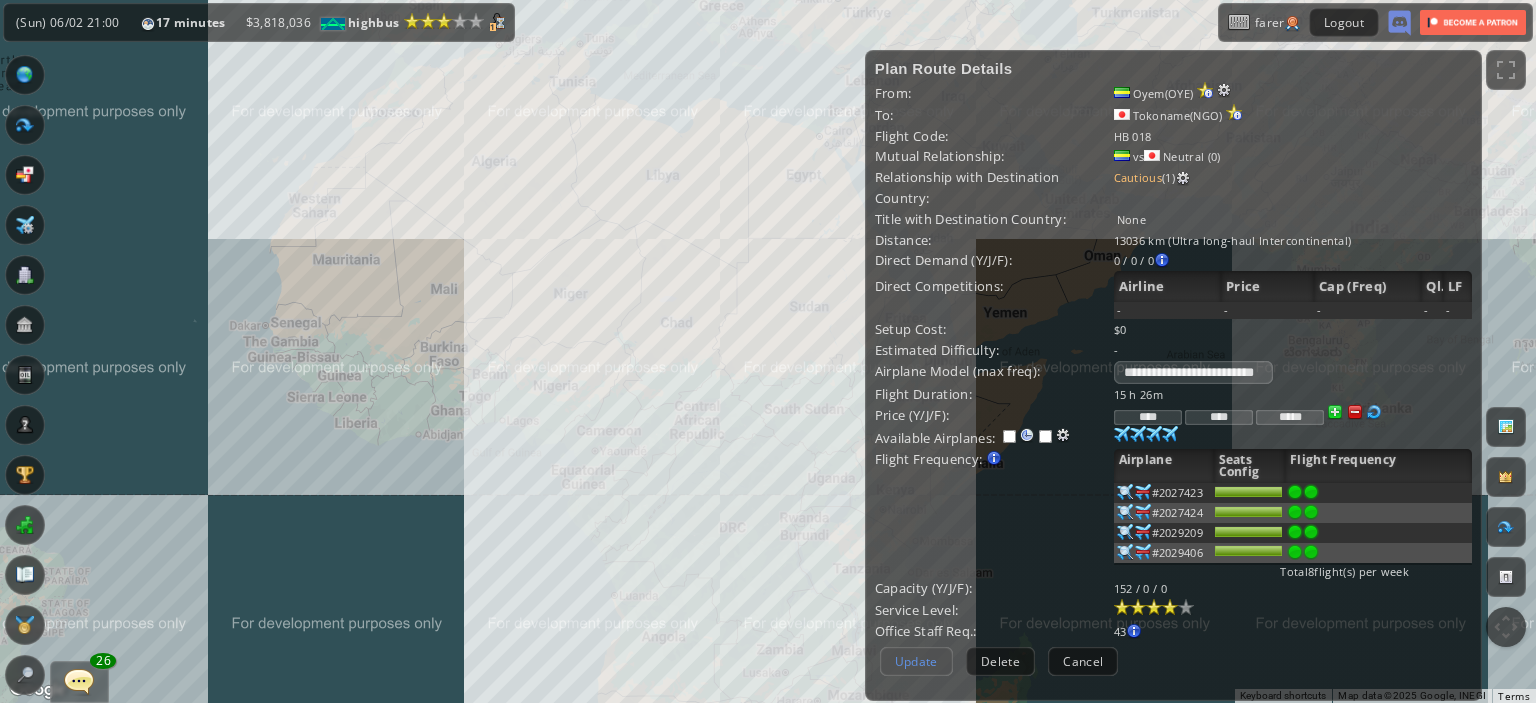 click on "Update" at bounding box center (916, 661) 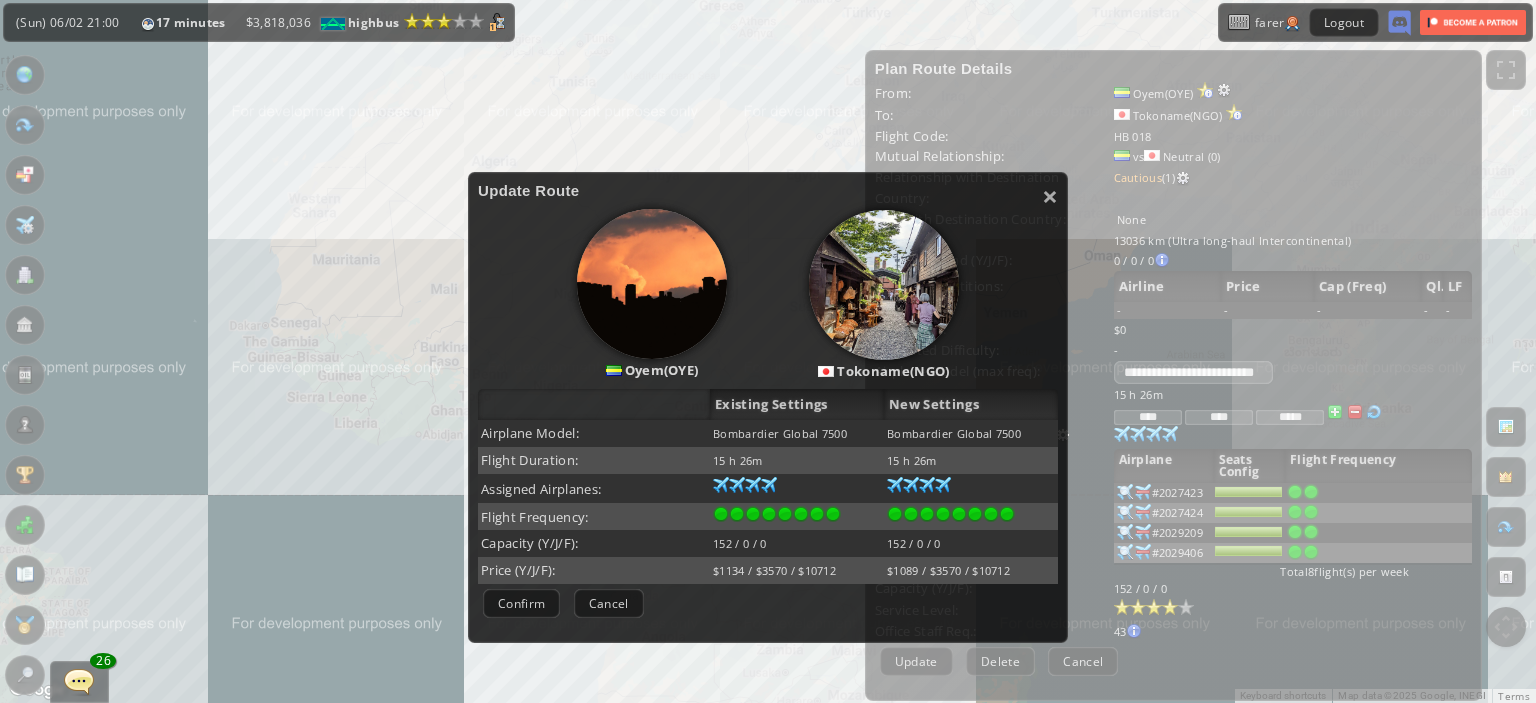 scroll, scrollTop: 59, scrollLeft: 0, axis: vertical 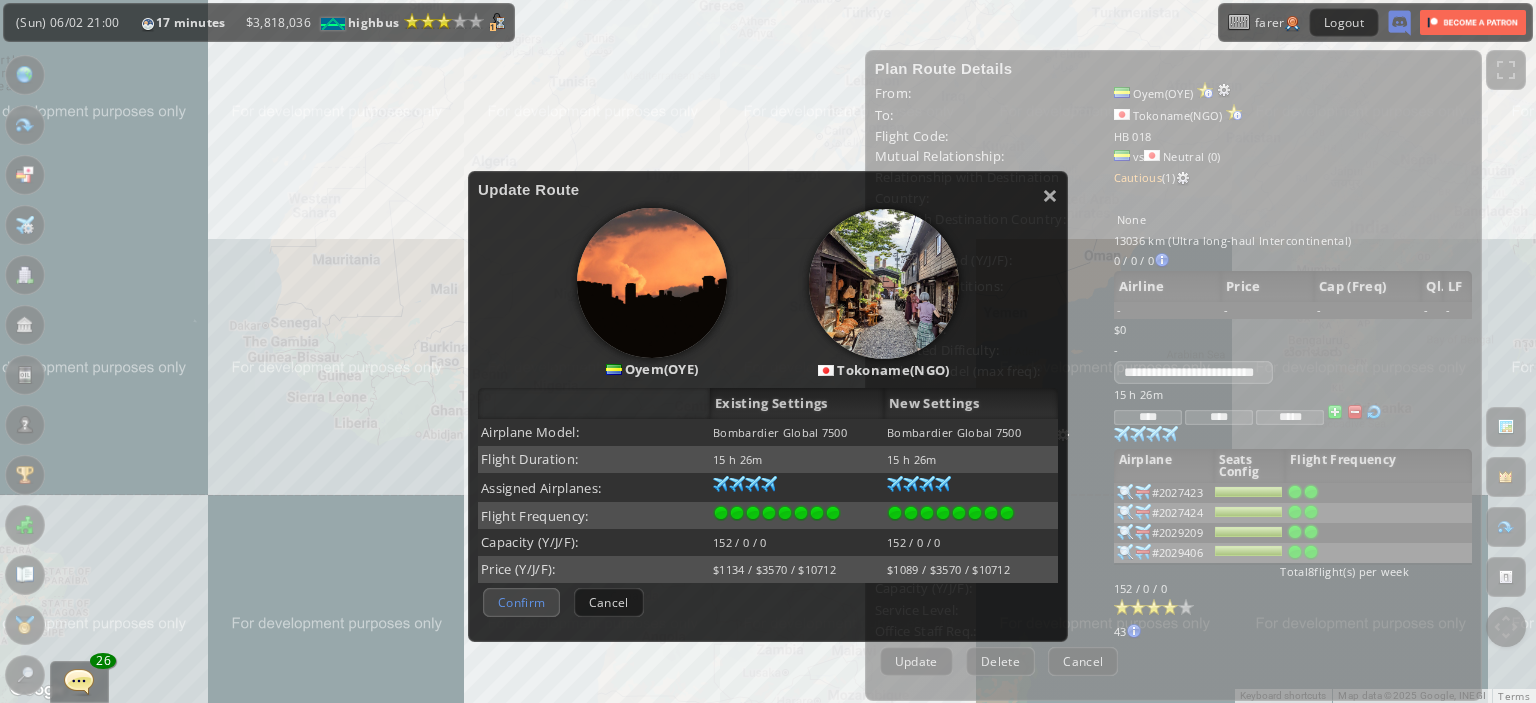 click on "Confirm" at bounding box center (521, 602) 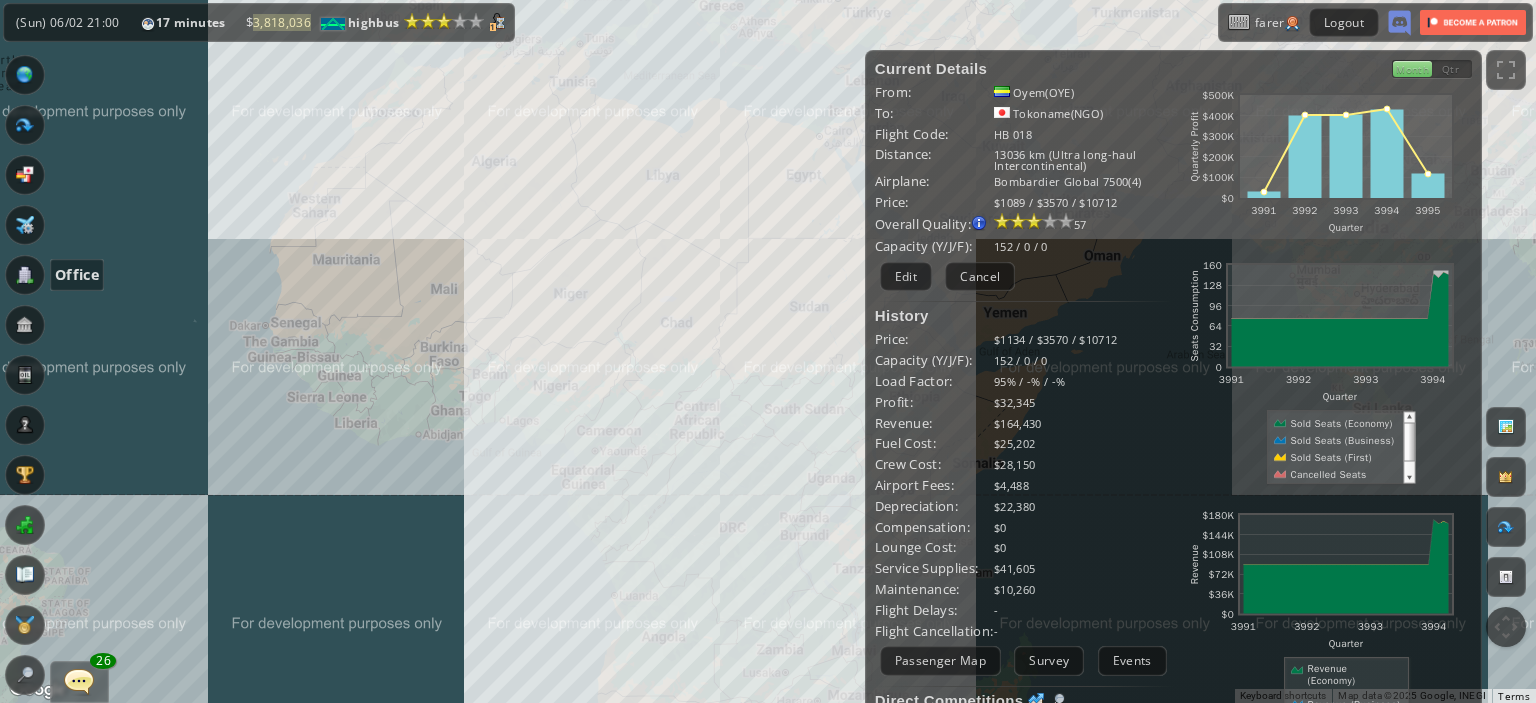 click at bounding box center (25, 275) 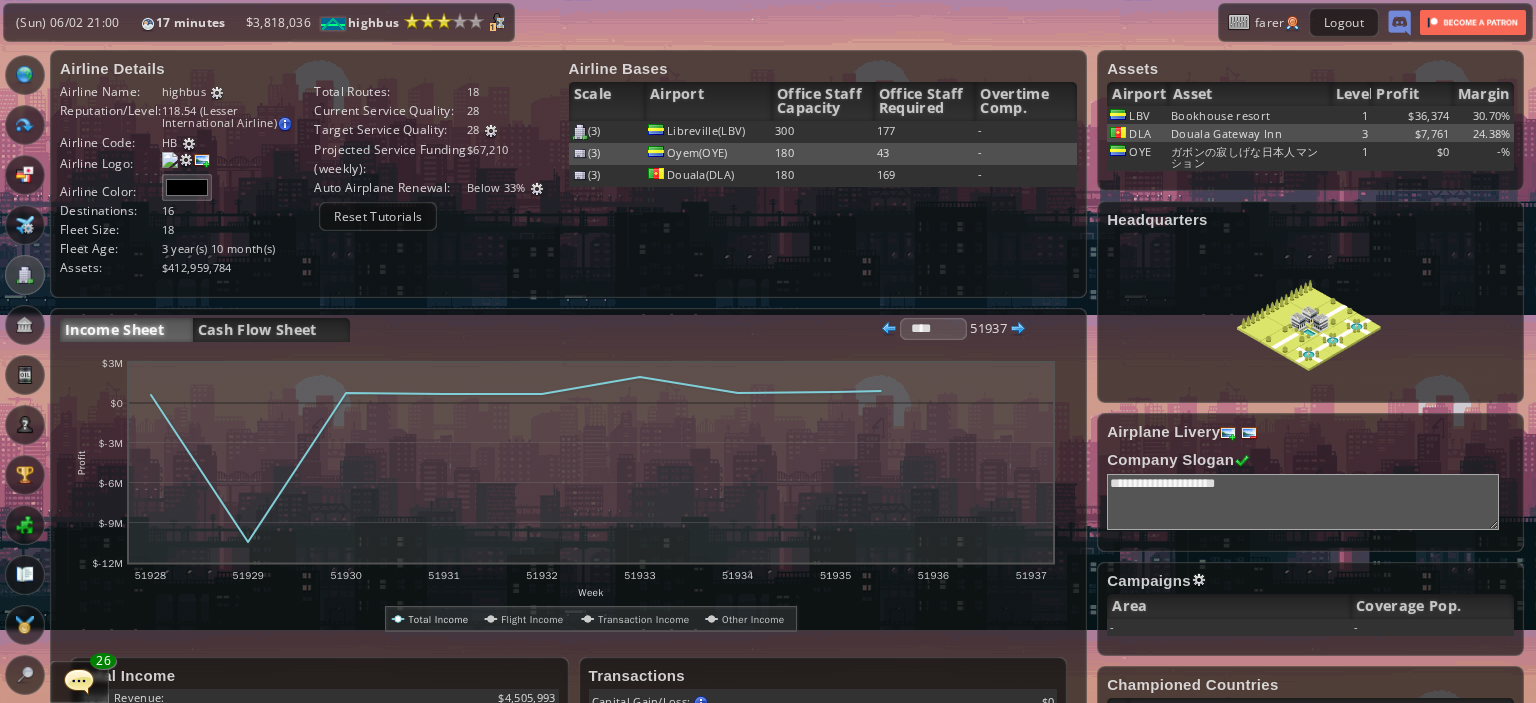 click at bounding box center [491, 131] 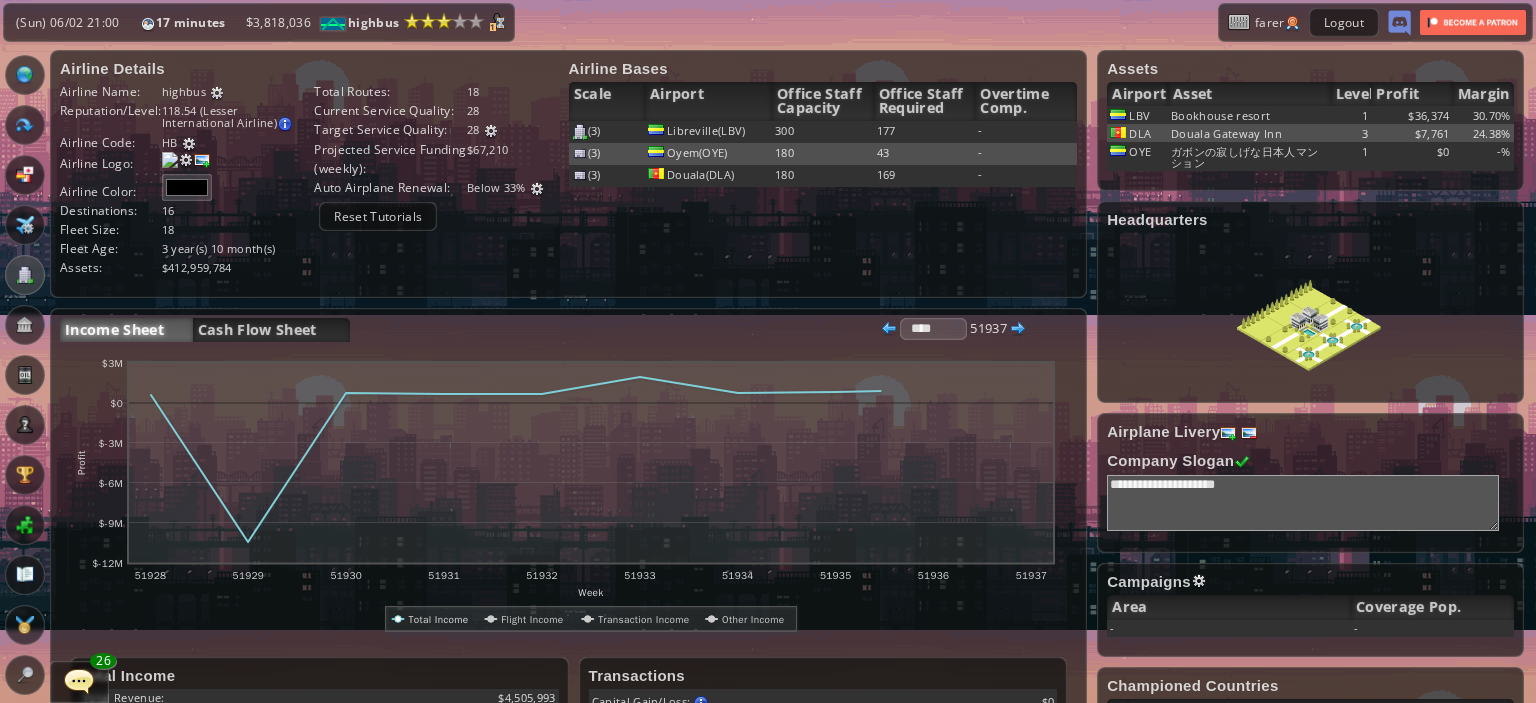 click on "**" at bounding box center [0, 0] 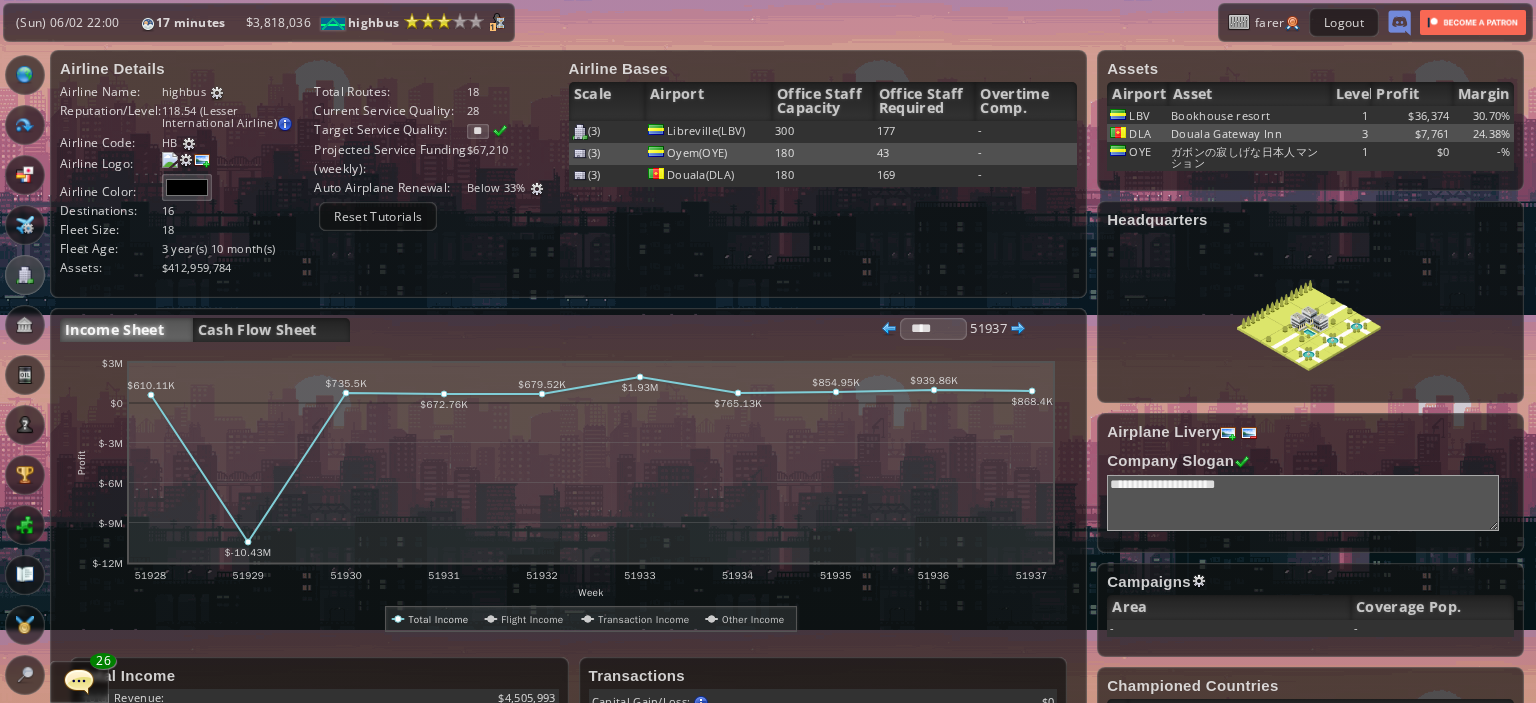 type on "**" 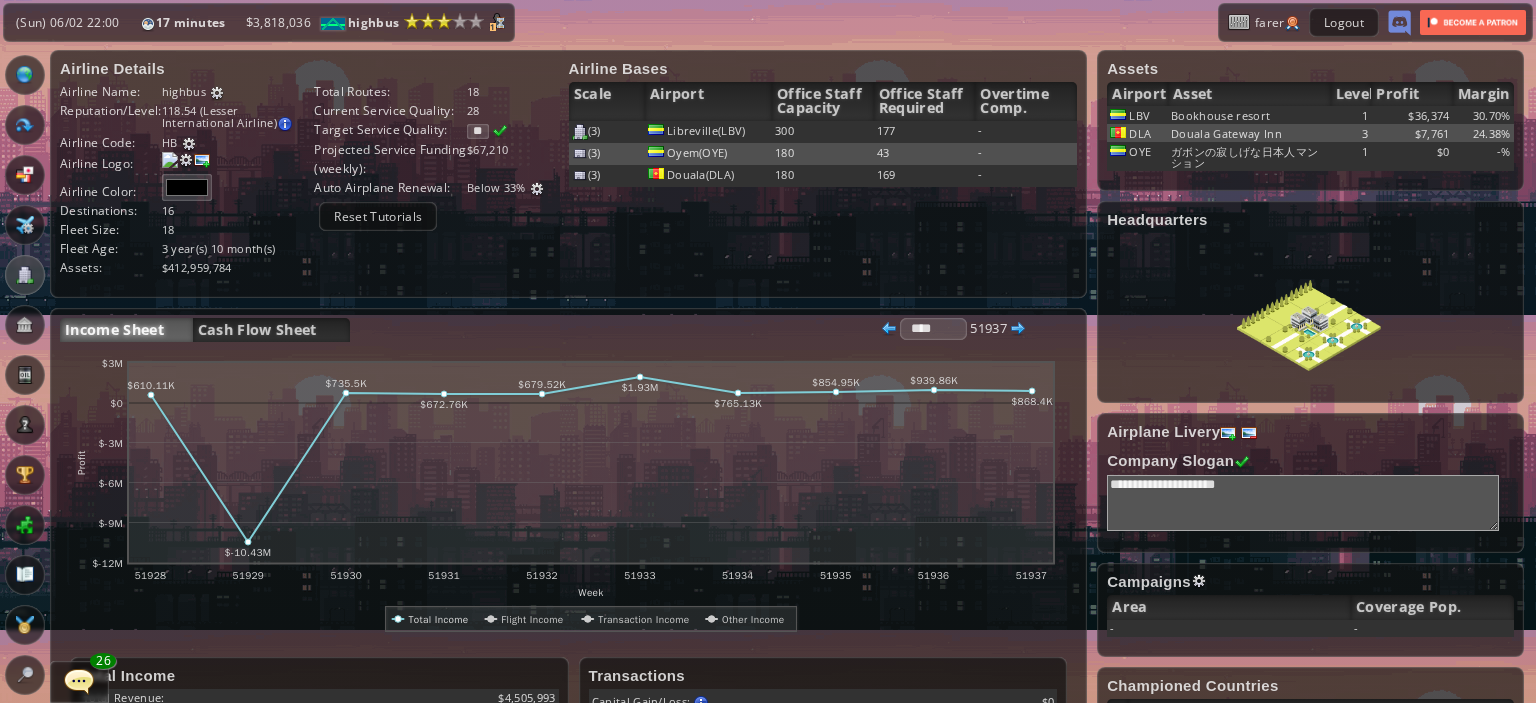 click at bounding box center (500, 131) 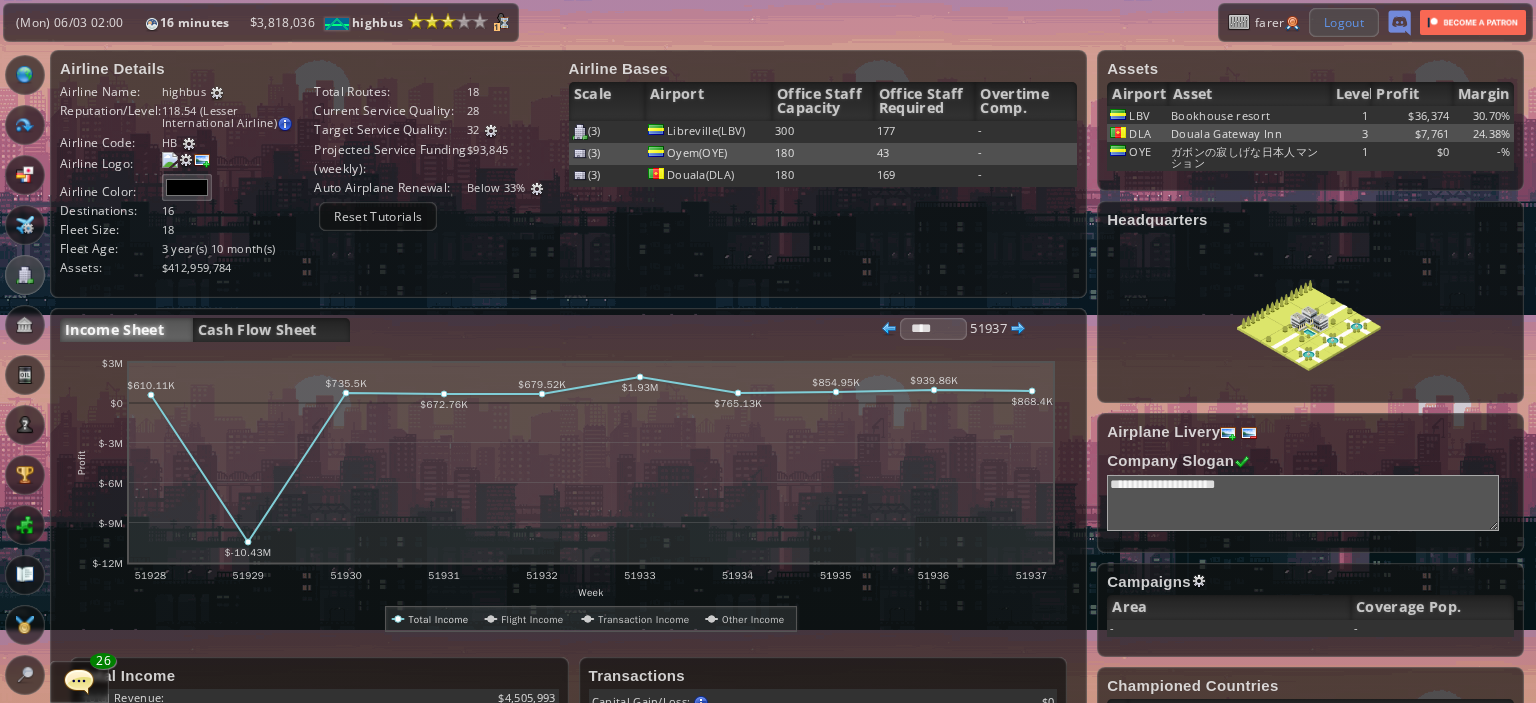 click on "Logout" at bounding box center [1344, 22] 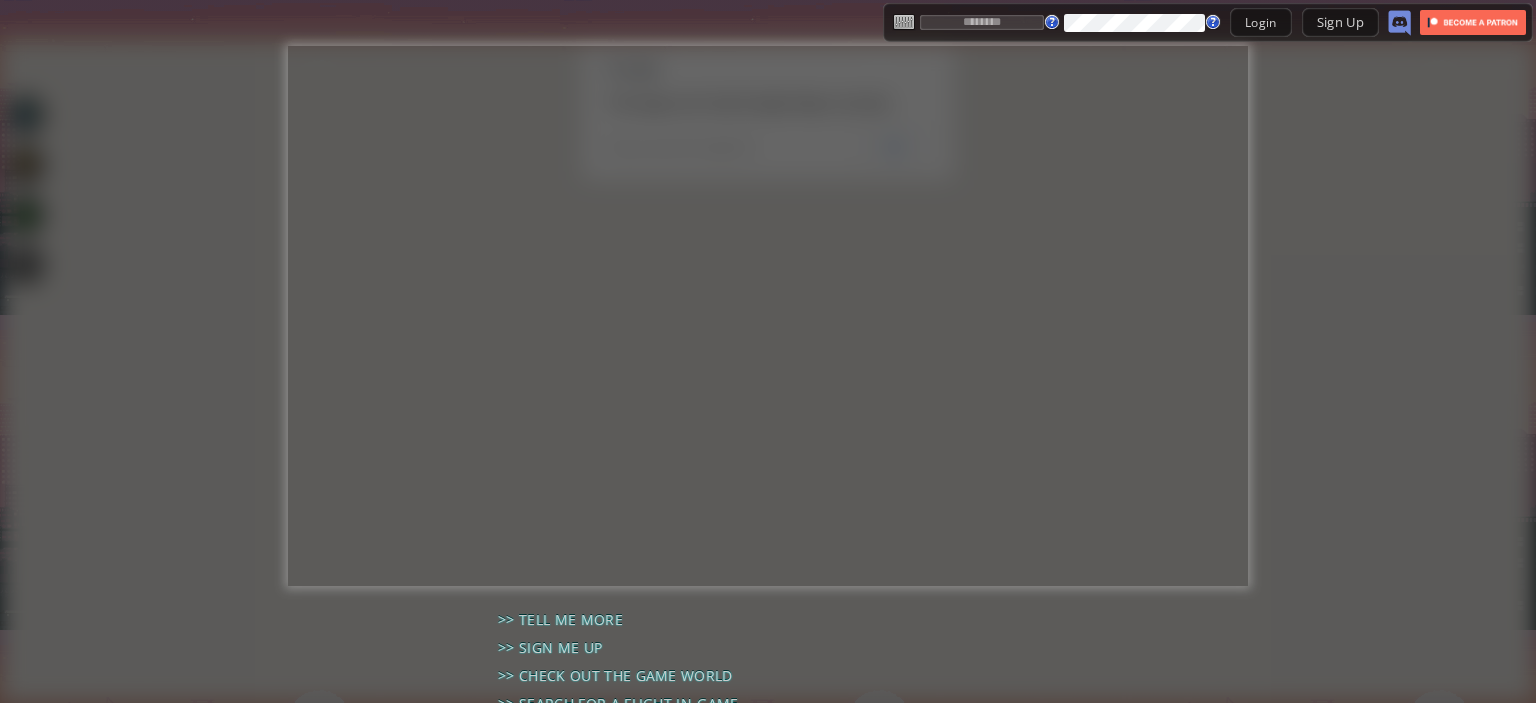 scroll, scrollTop: 0, scrollLeft: 0, axis: both 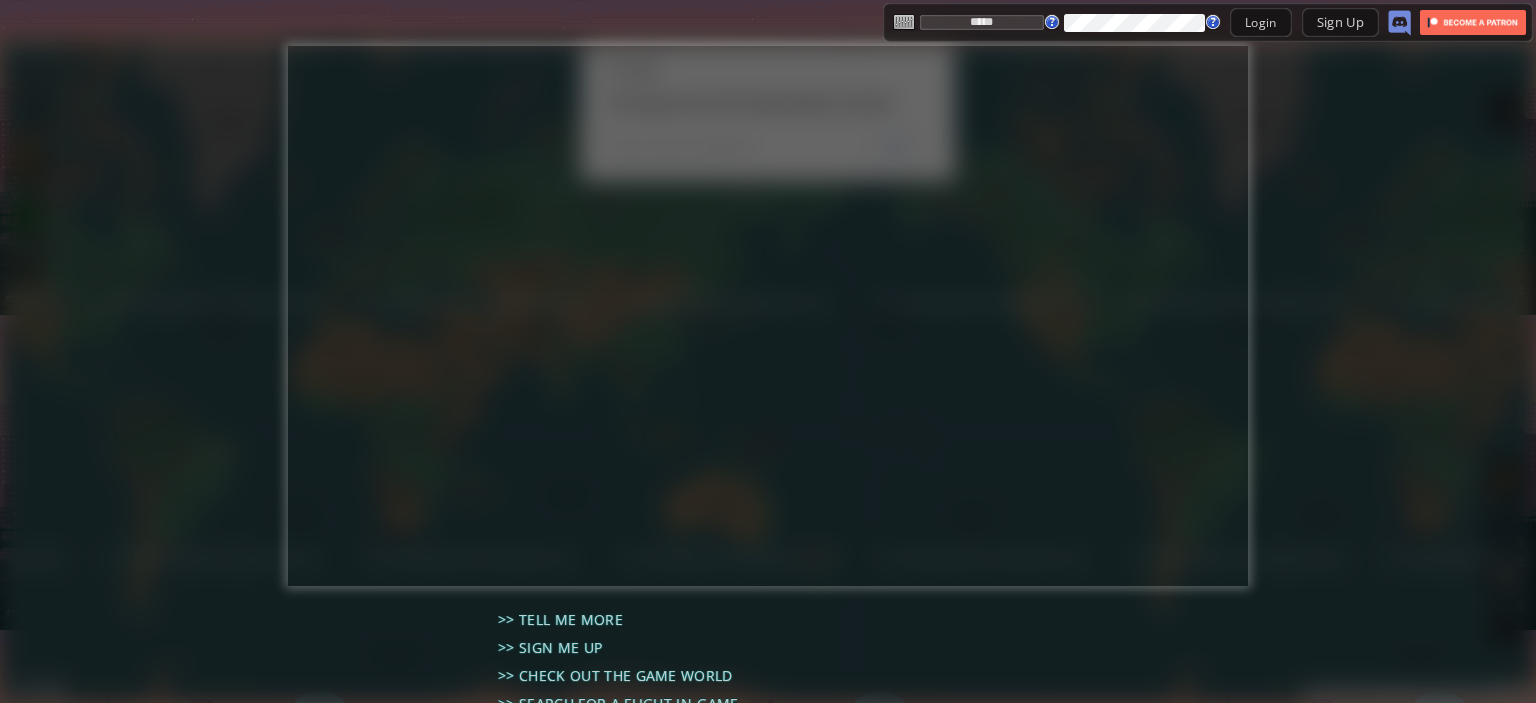 click on "*****" at bounding box center (982, 22) 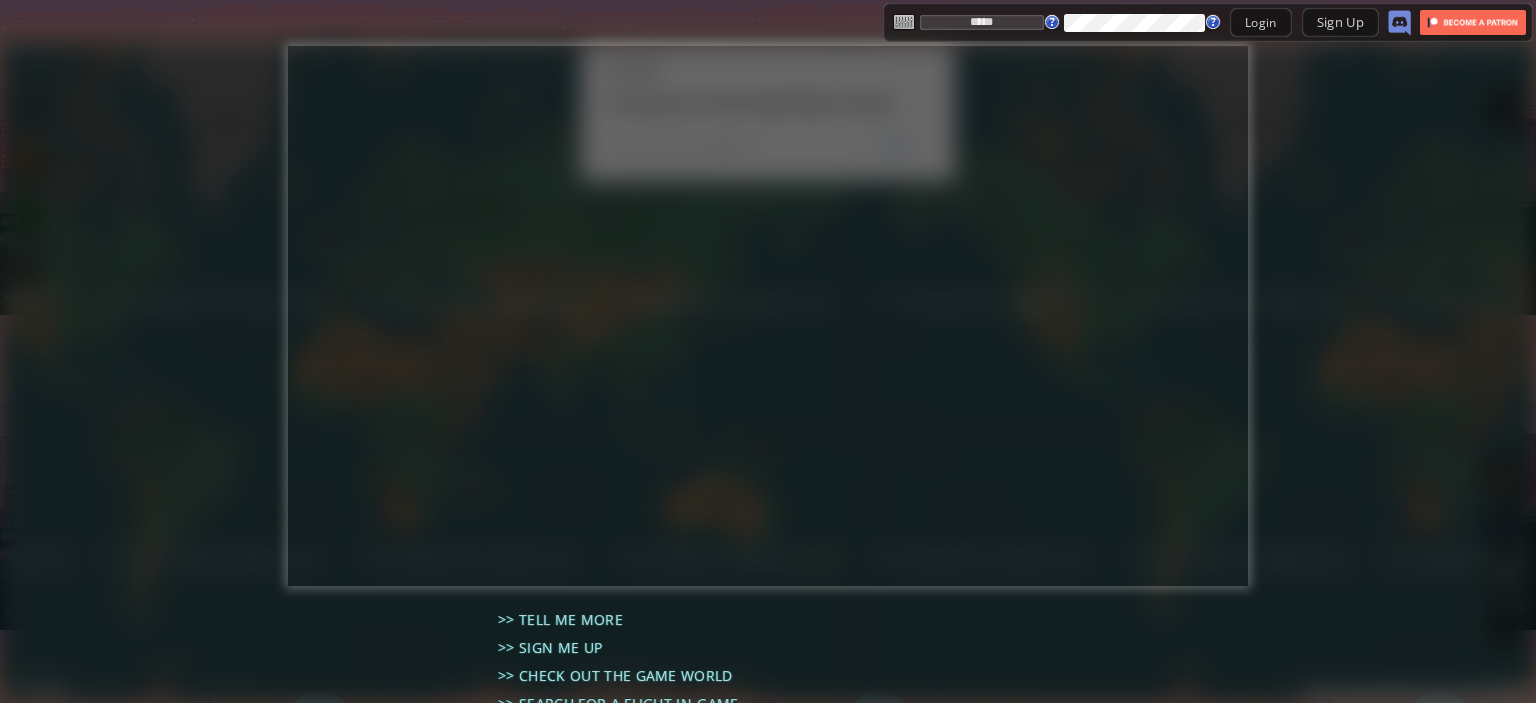 type on "*********" 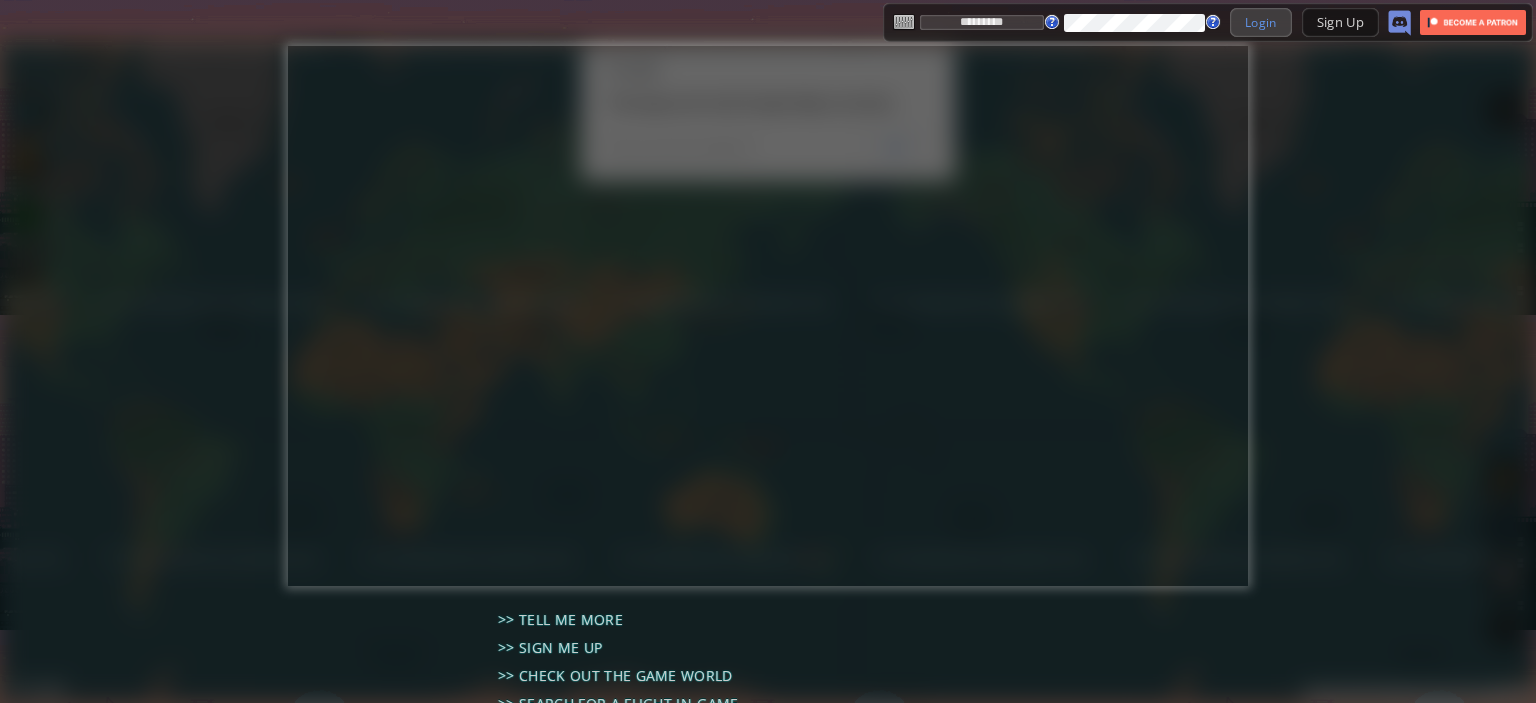 click on "Login" at bounding box center (1261, 22) 